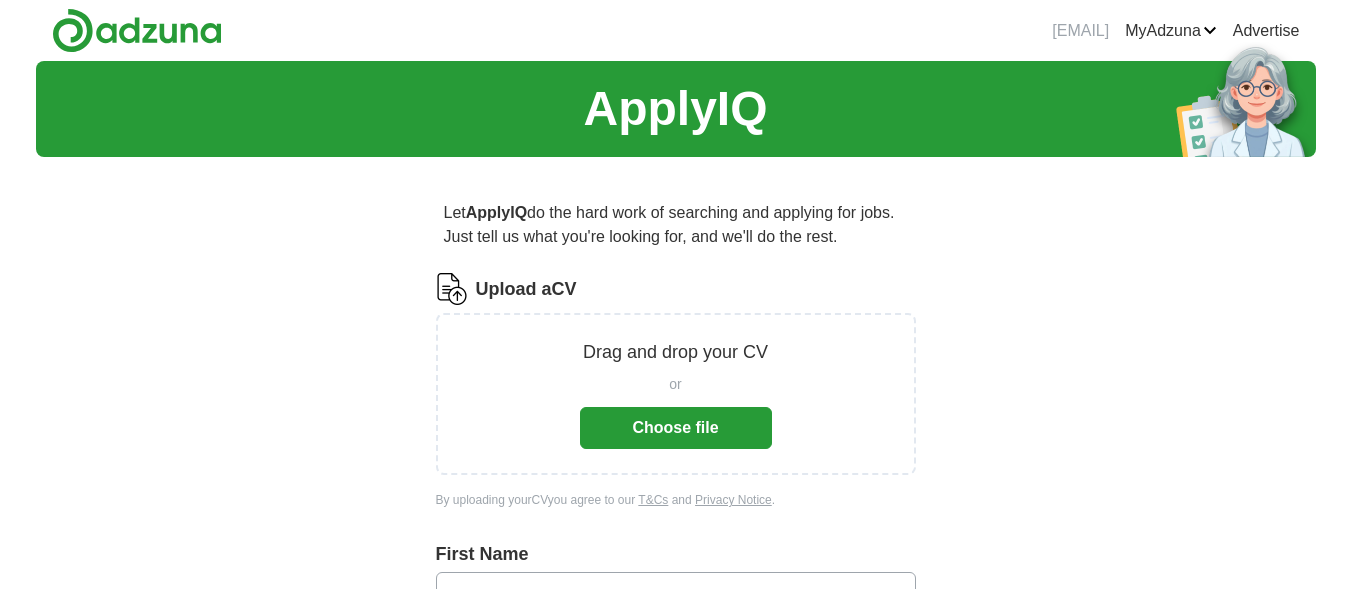 scroll, scrollTop: 0, scrollLeft: 0, axis: both 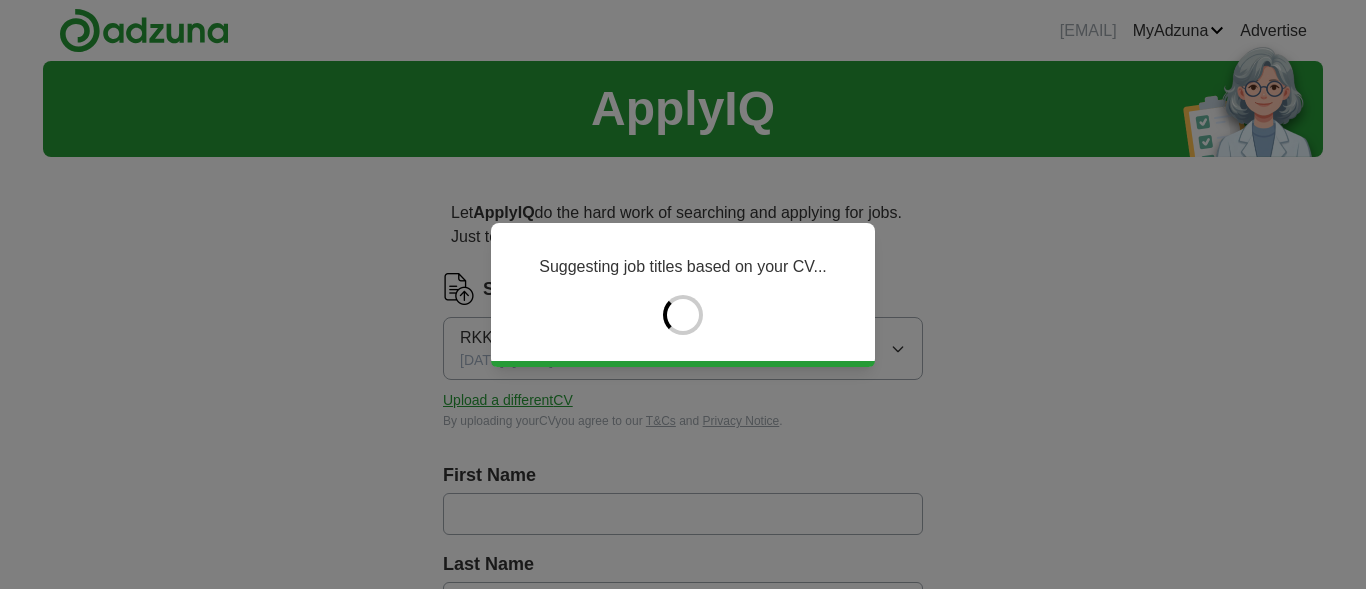 type on "******" 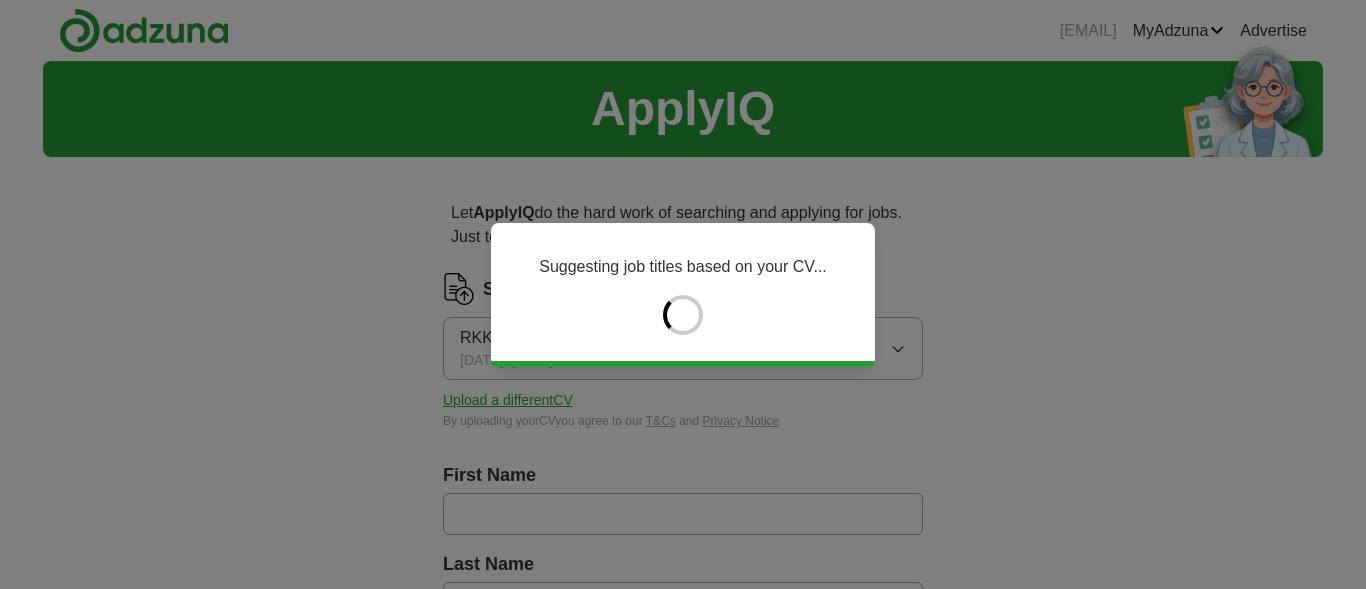 type on "*****" 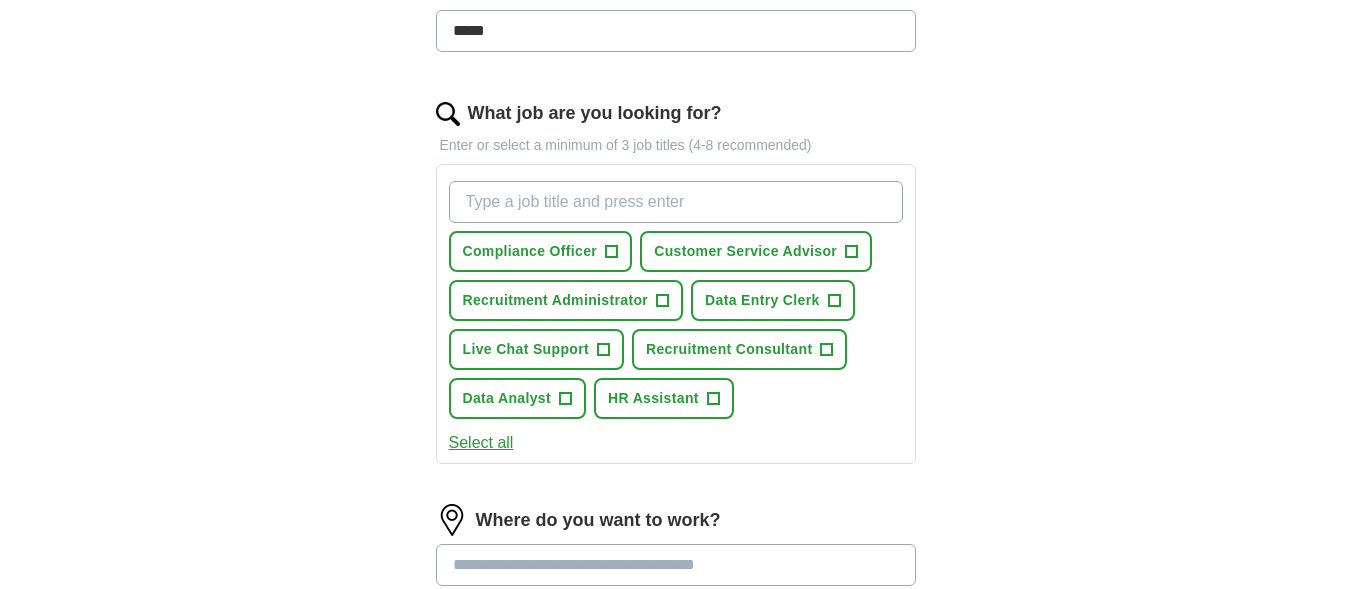 scroll, scrollTop: 600, scrollLeft: 0, axis: vertical 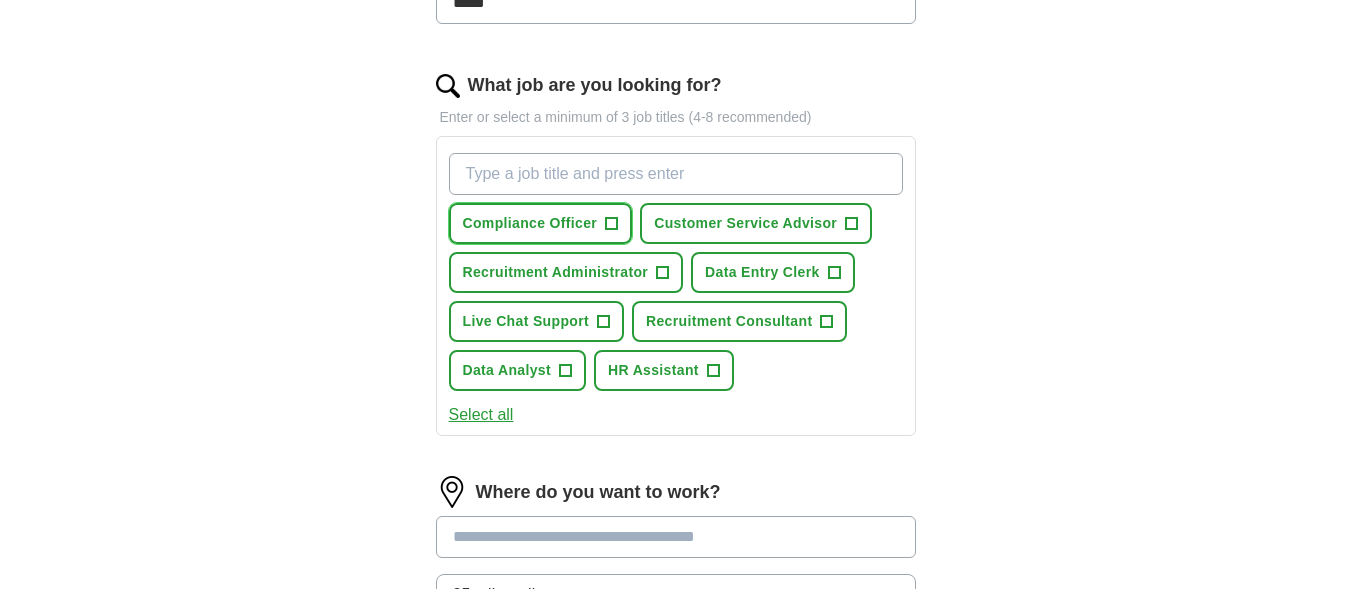 click on "+" at bounding box center (612, 224) 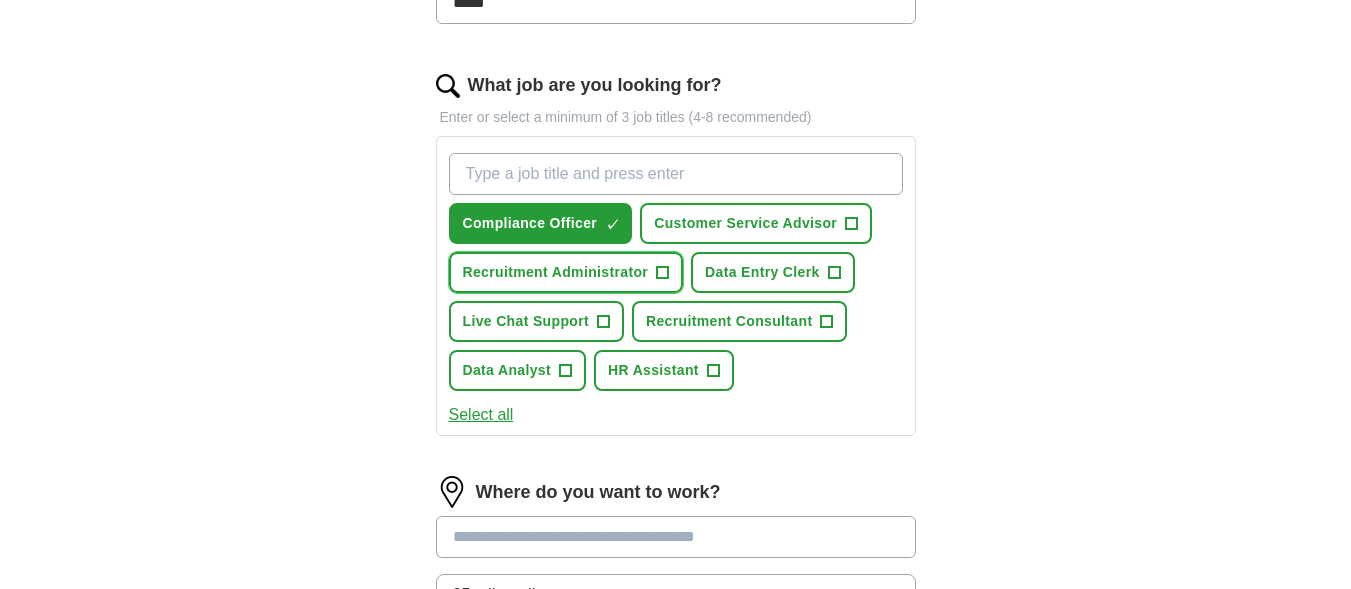 click on "+" at bounding box center (663, 273) 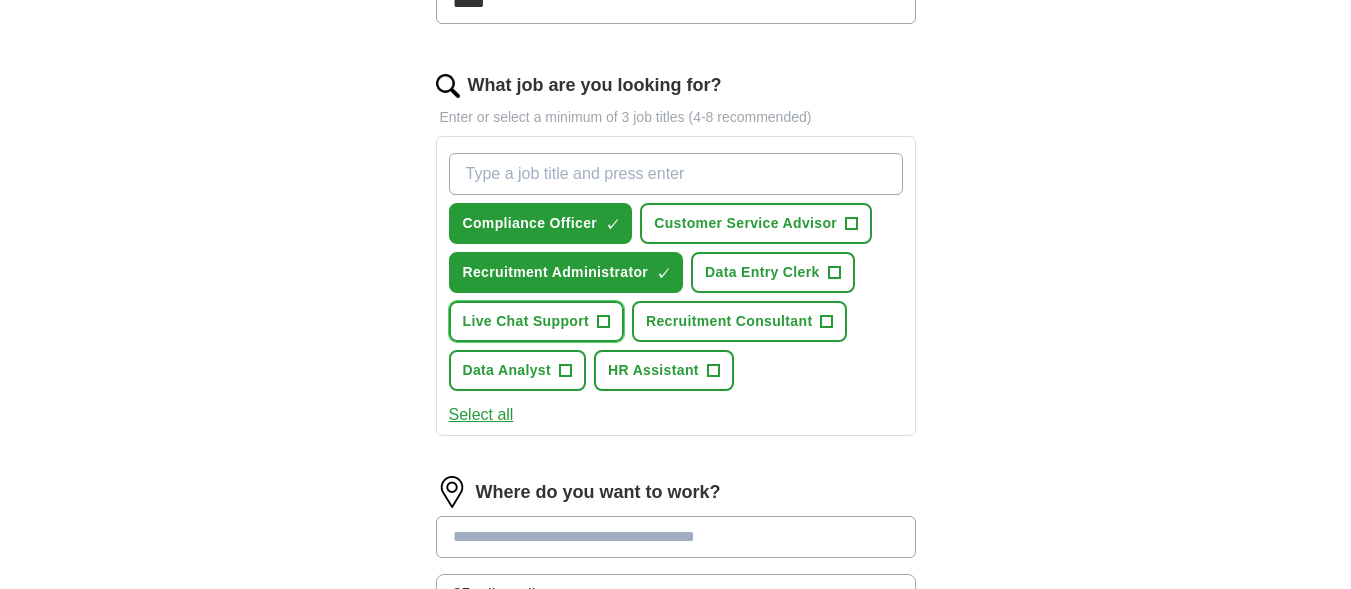 click on "Live Chat Support" at bounding box center (526, 321) 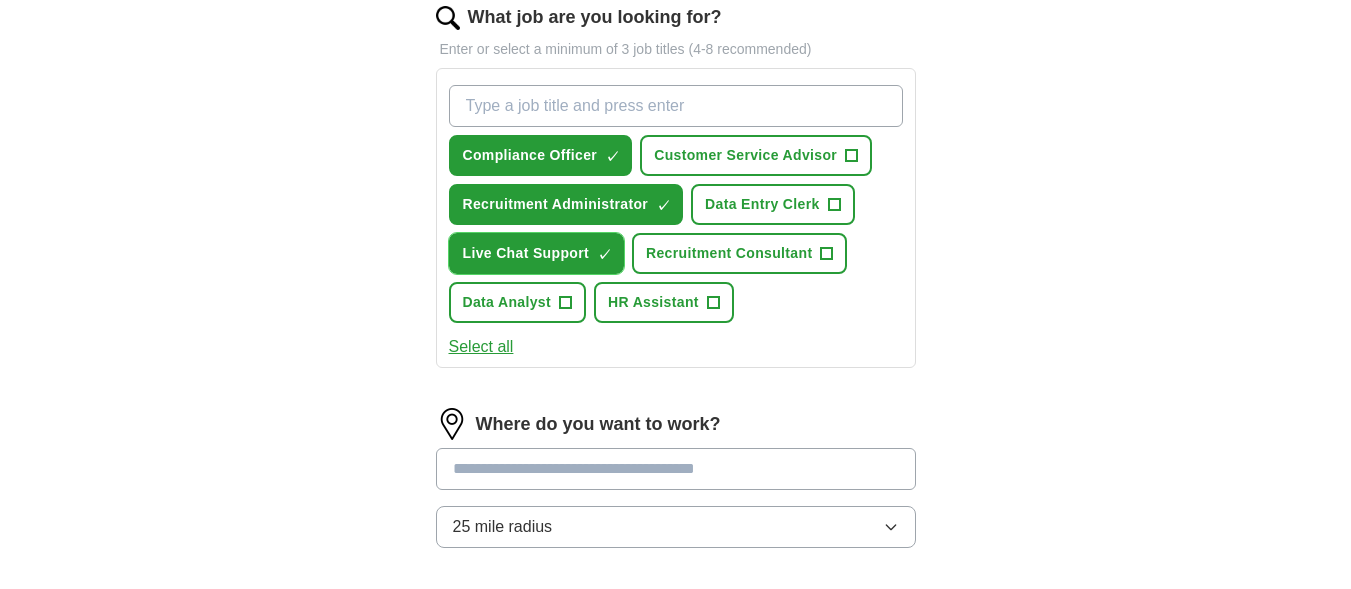 scroll, scrollTop: 800, scrollLeft: 0, axis: vertical 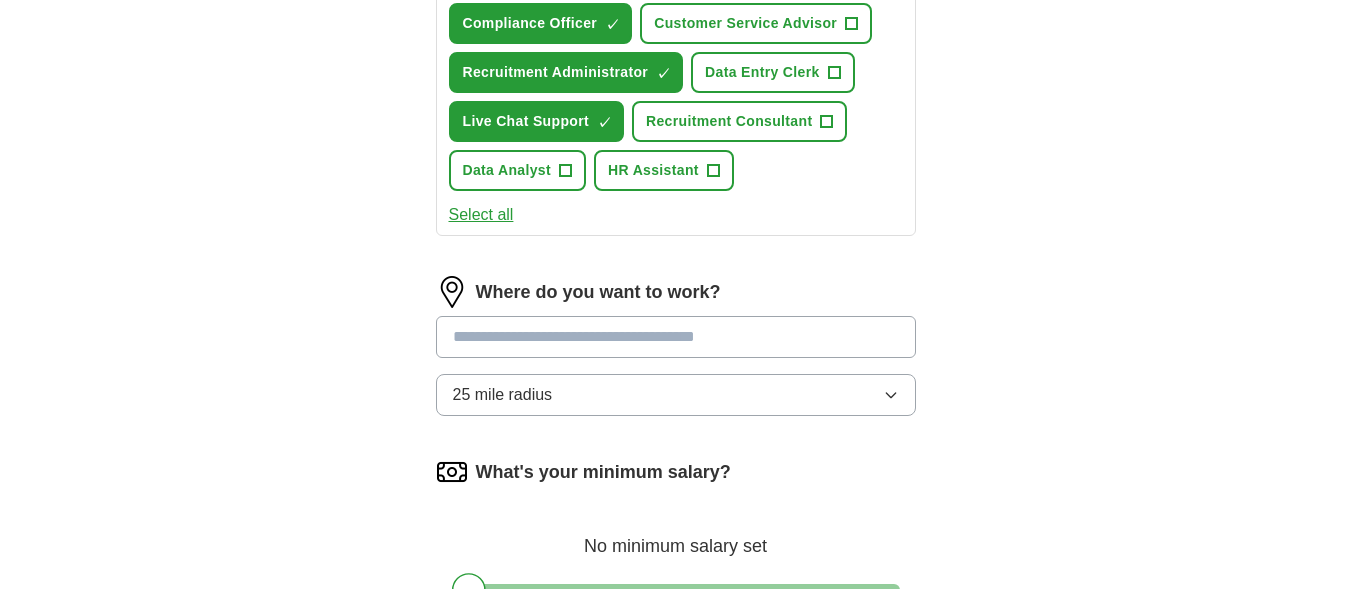 click on "Select all" at bounding box center (481, 215) 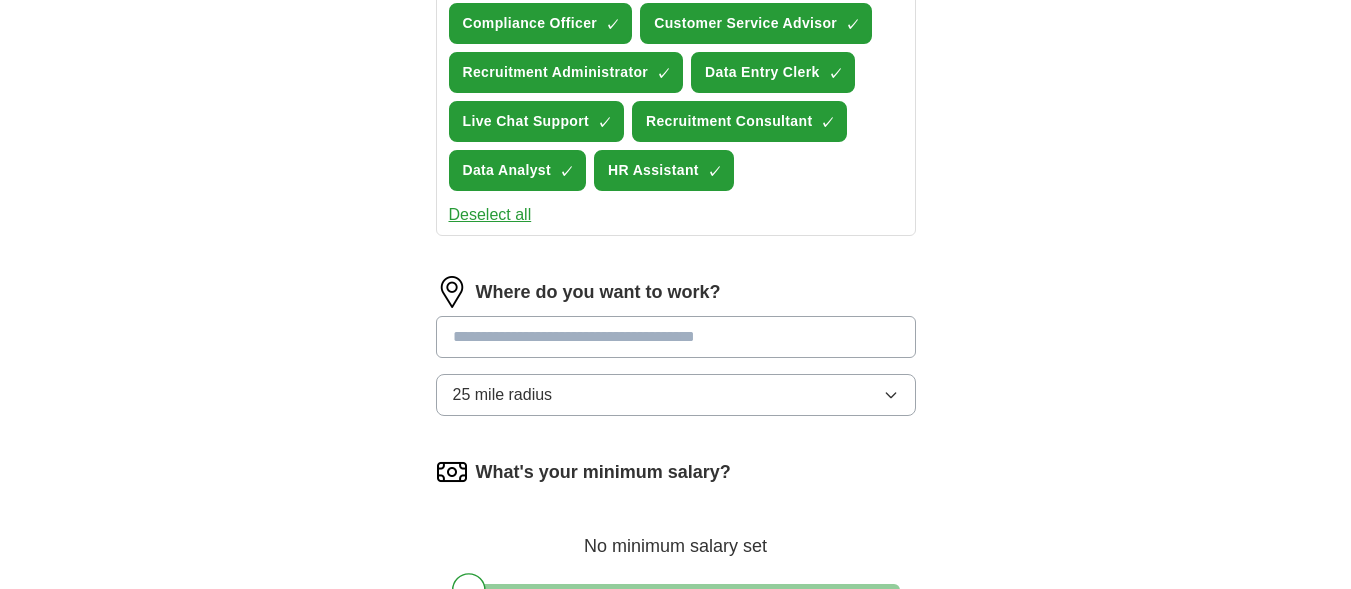 click on "Deselect all" at bounding box center (490, 215) 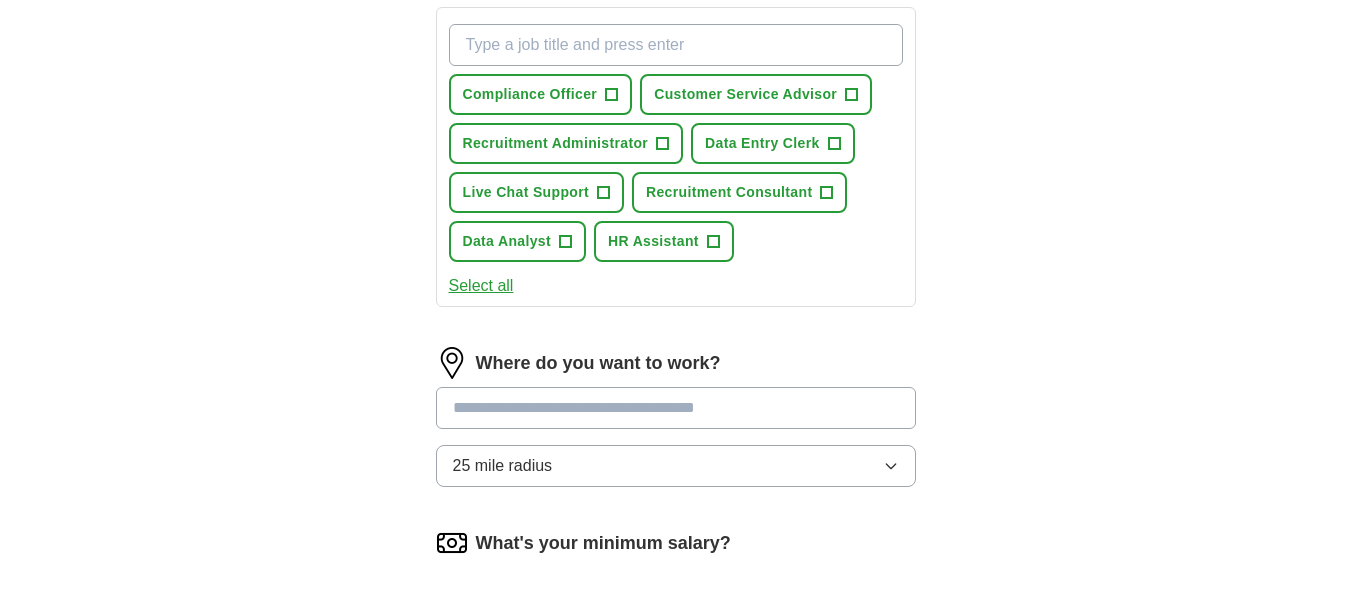 scroll, scrollTop: 700, scrollLeft: 0, axis: vertical 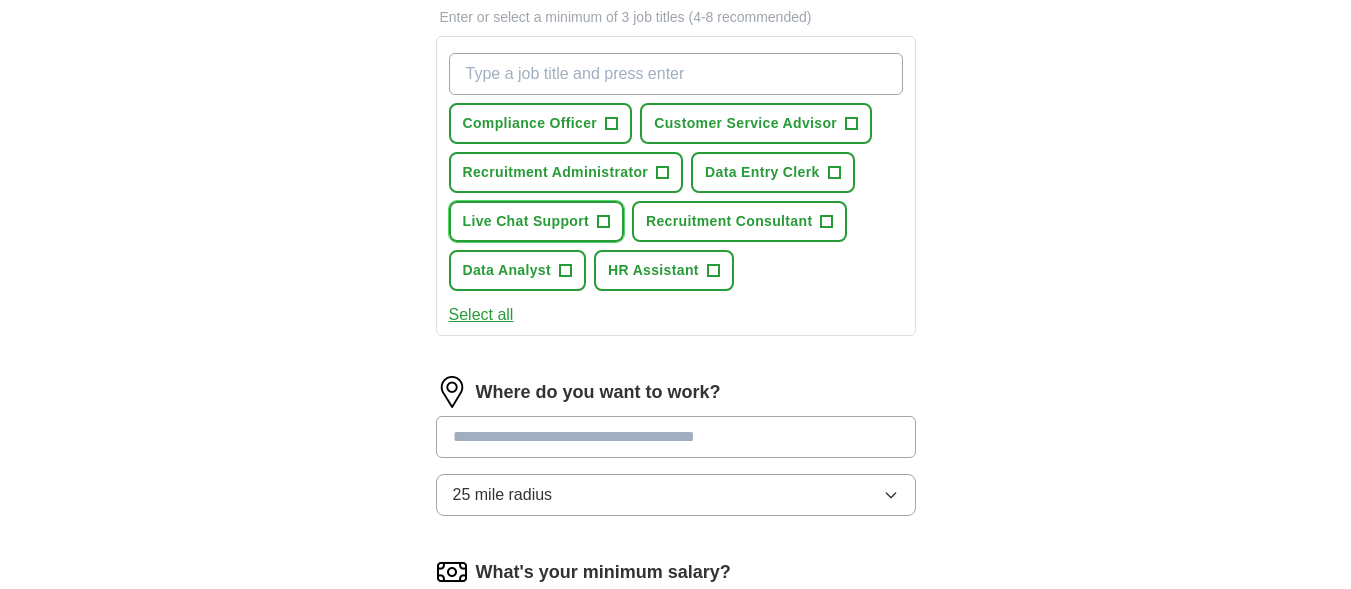 click on "Live Chat Support" at bounding box center [526, 221] 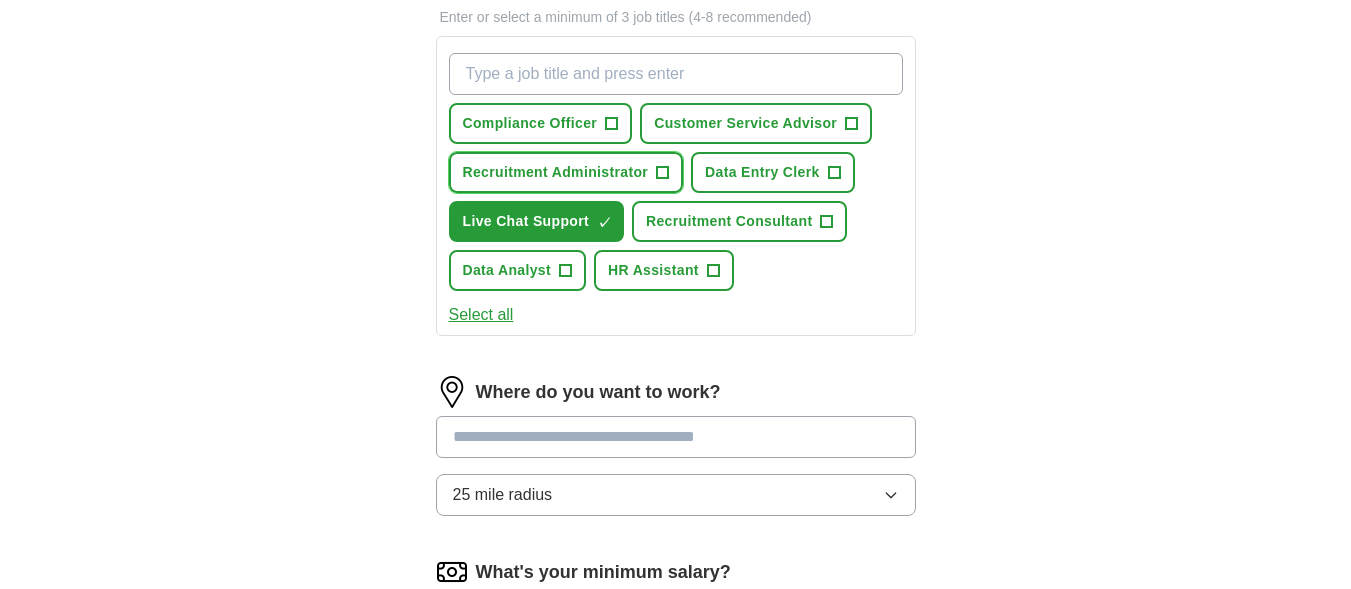 click on "Recruitment Administrator" at bounding box center [556, 172] 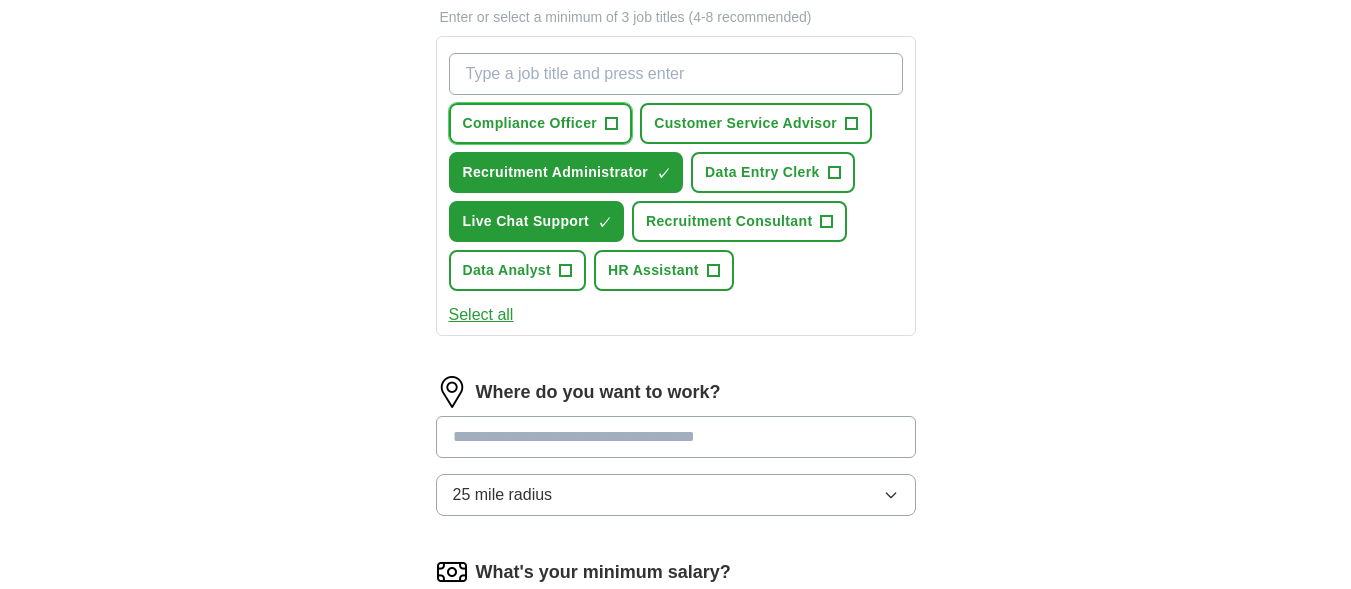 click on "Compliance Officer" at bounding box center (530, 123) 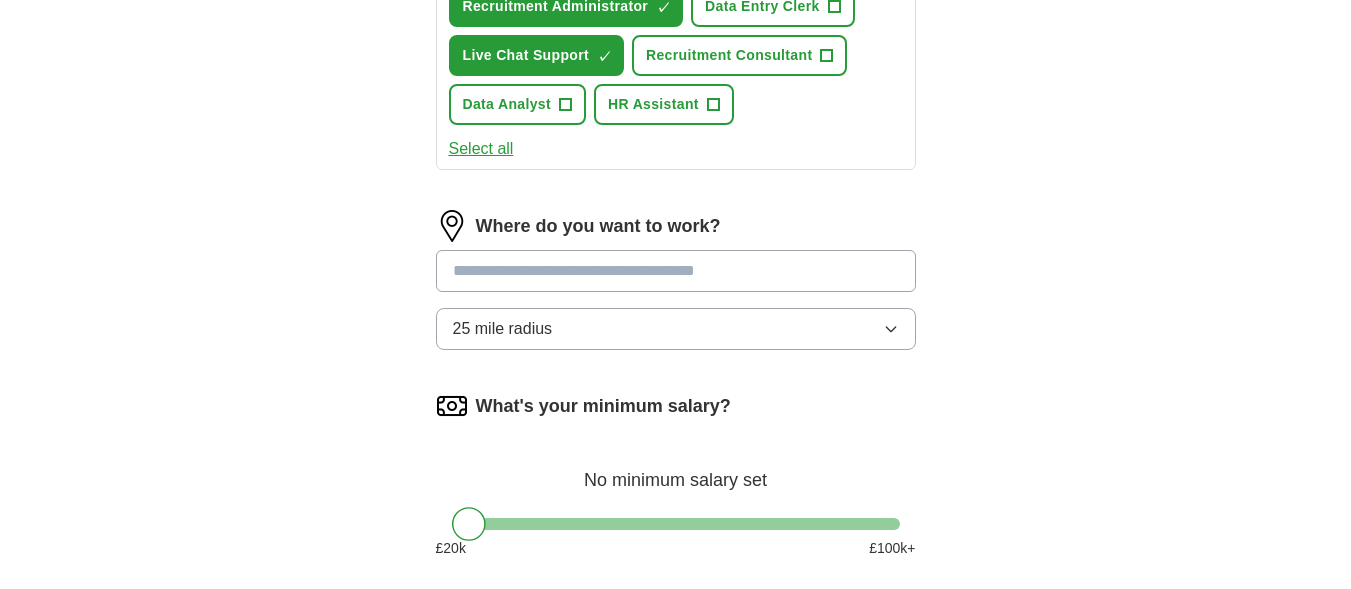 scroll, scrollTop: 900, scrollLeft: 0, axis: vertical 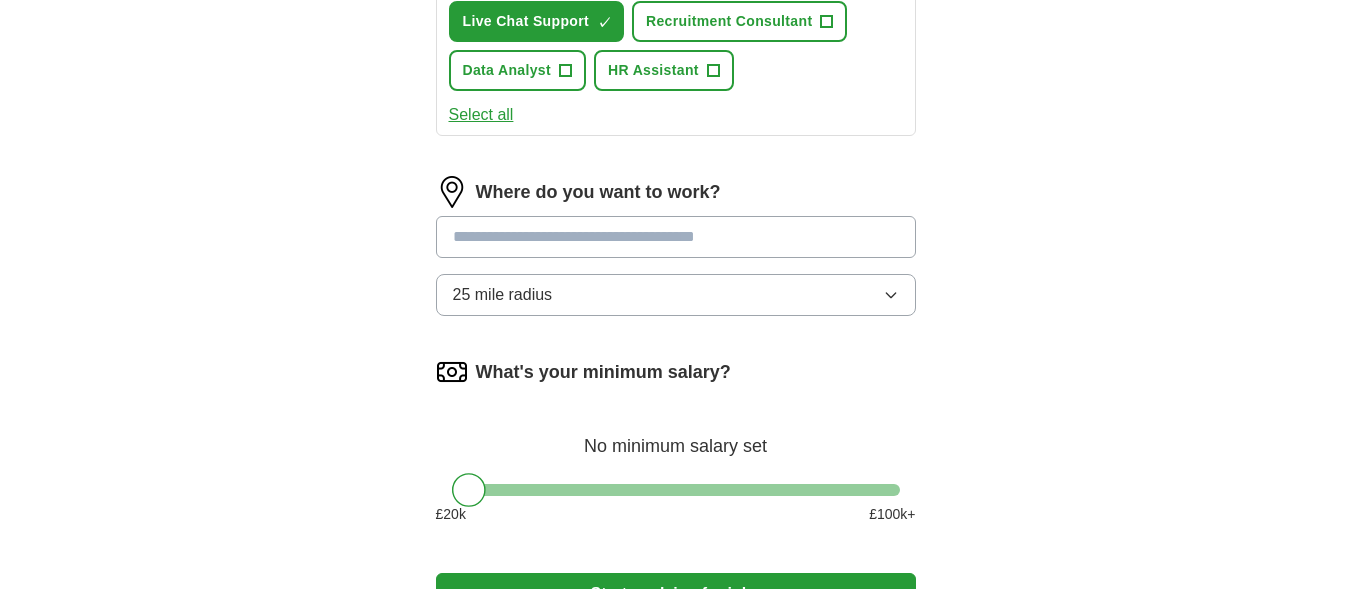 click at bounding box center [676, 237] 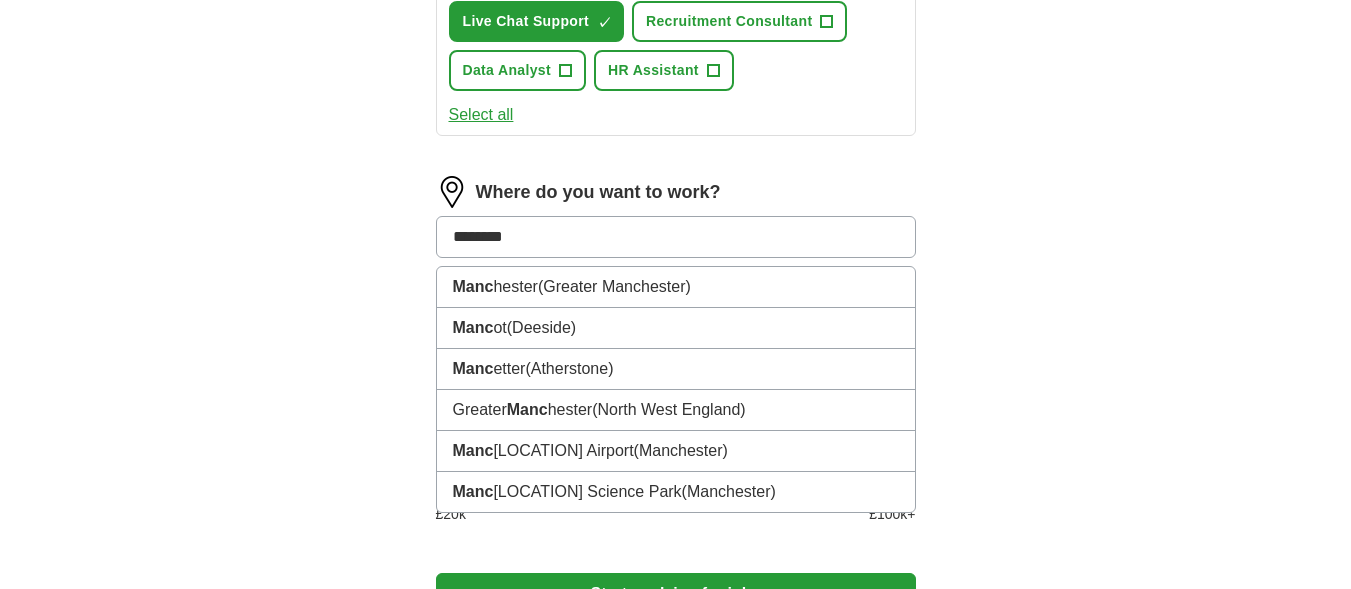 type on "*********" 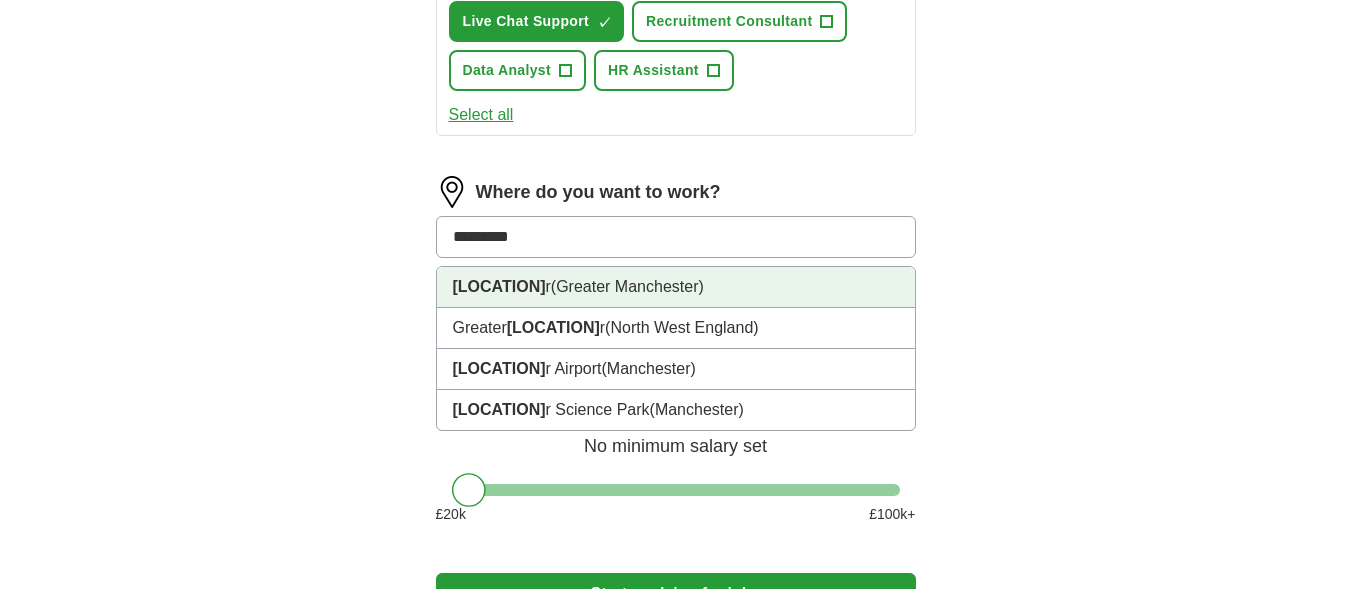 click on "[LOCATION] (Greater [LOCATION])" at bounding box center (676, 287) 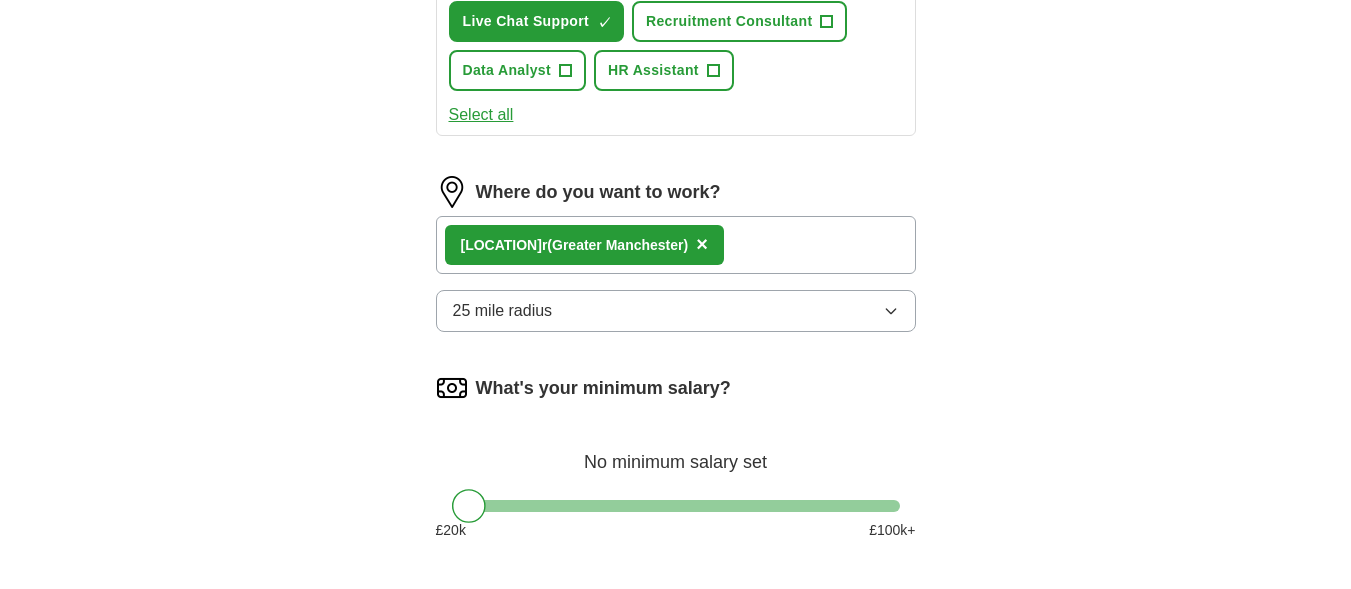 click on "25 mile radius" at bounding box center [676, 311] 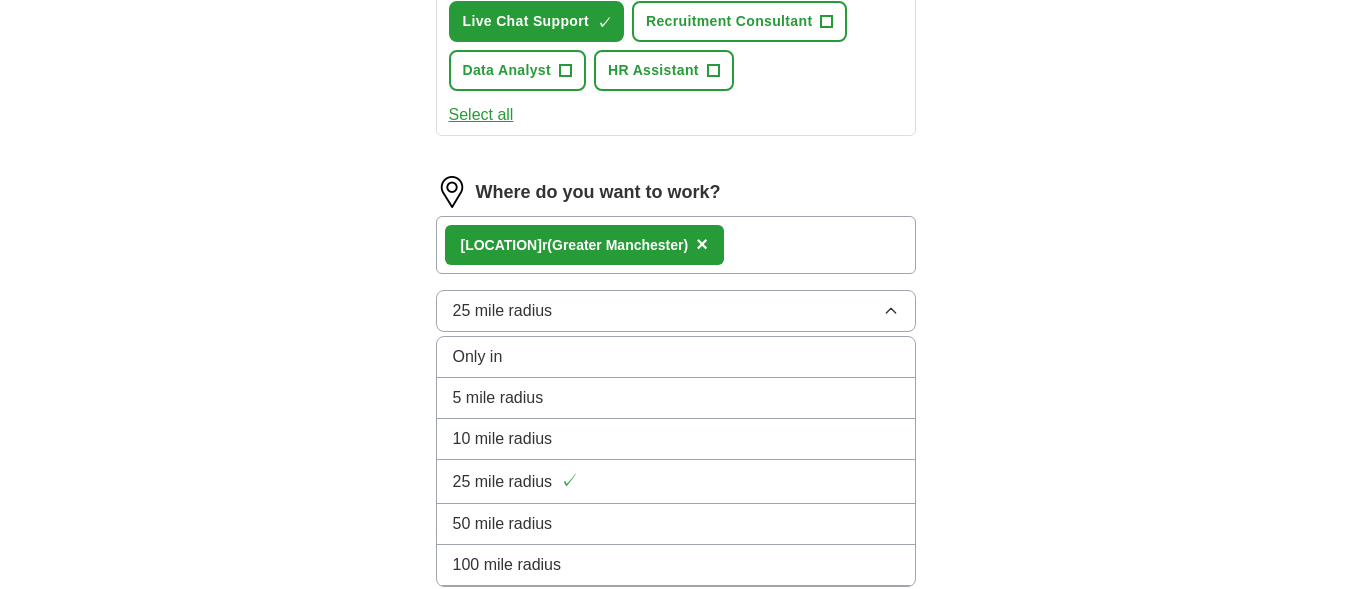 click on "50 mile radius" at bounding box center [503, 524] 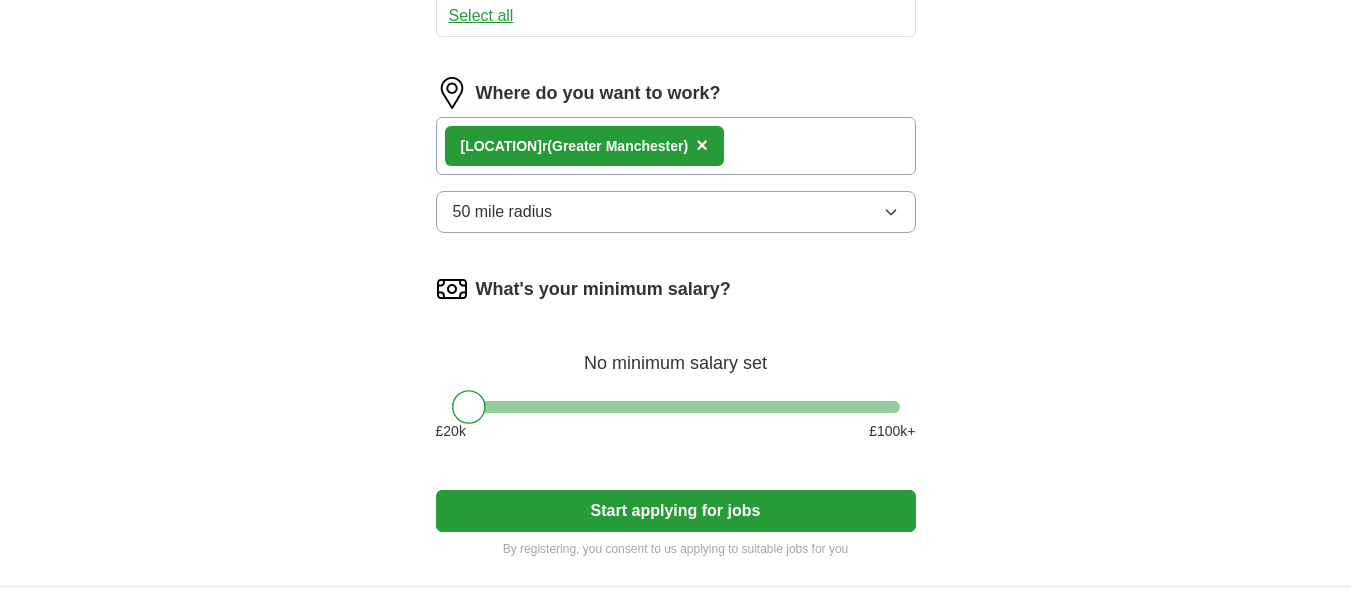scroll, scrollTop: 1000, scrollLeft: 0, axis: vertical 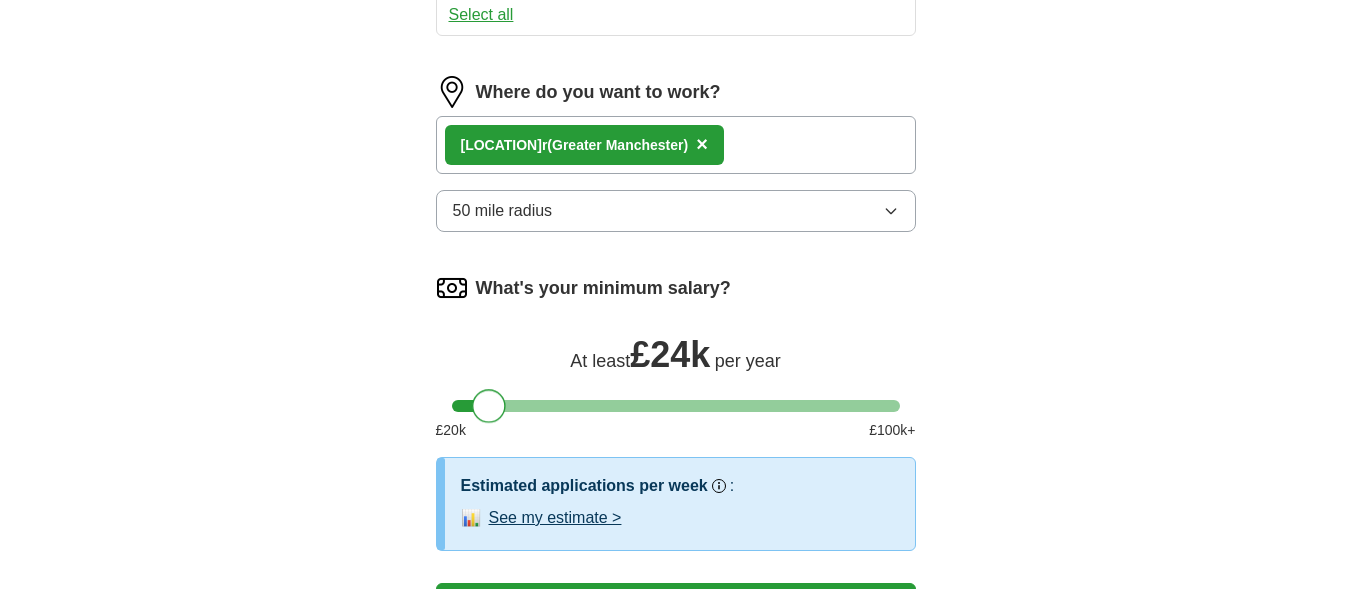 drag, startPoint x: 465, startPoint y: 412, endPoint x: 484, endPoint y: 415, distance: 19.235384 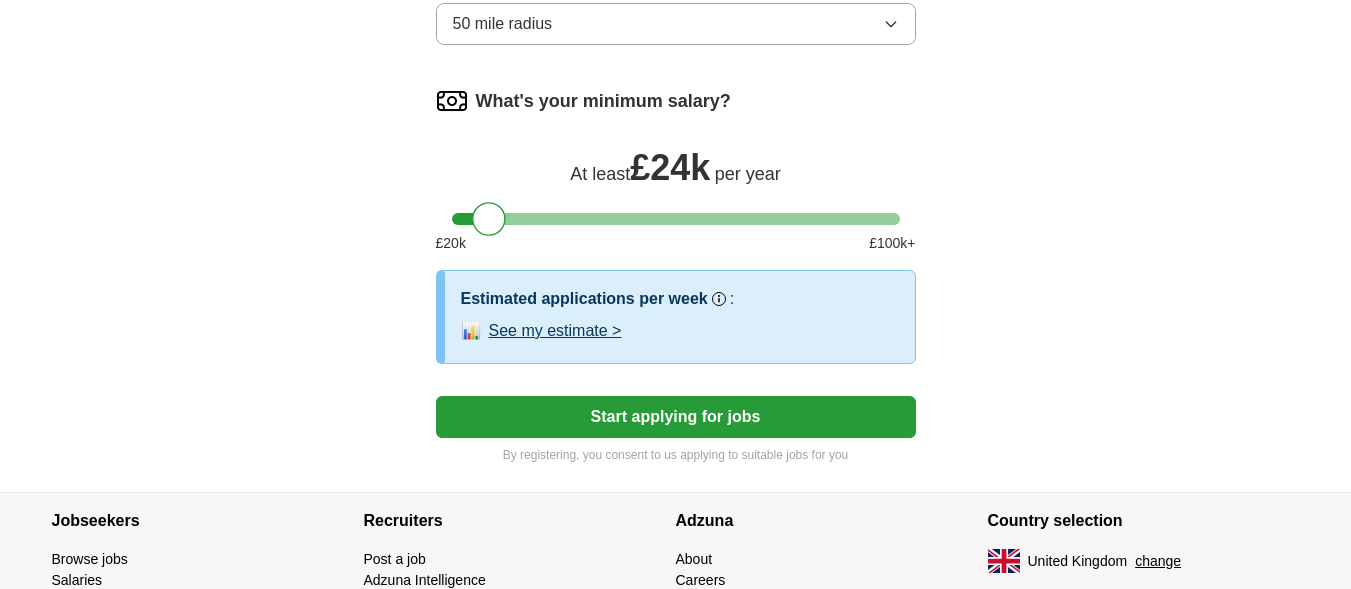 scroll, scrollTop: 1200, scrollLeft: 0, axis: vertical 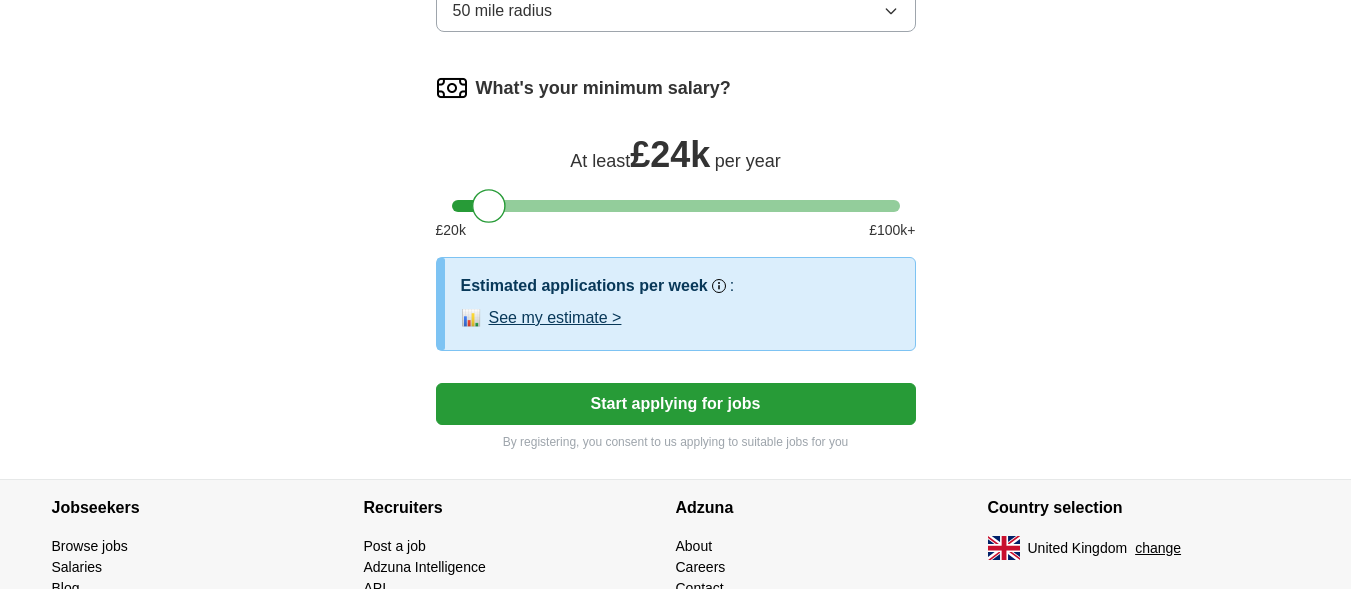 click on "Start applying for jobs" at bounding box center [676, 404] 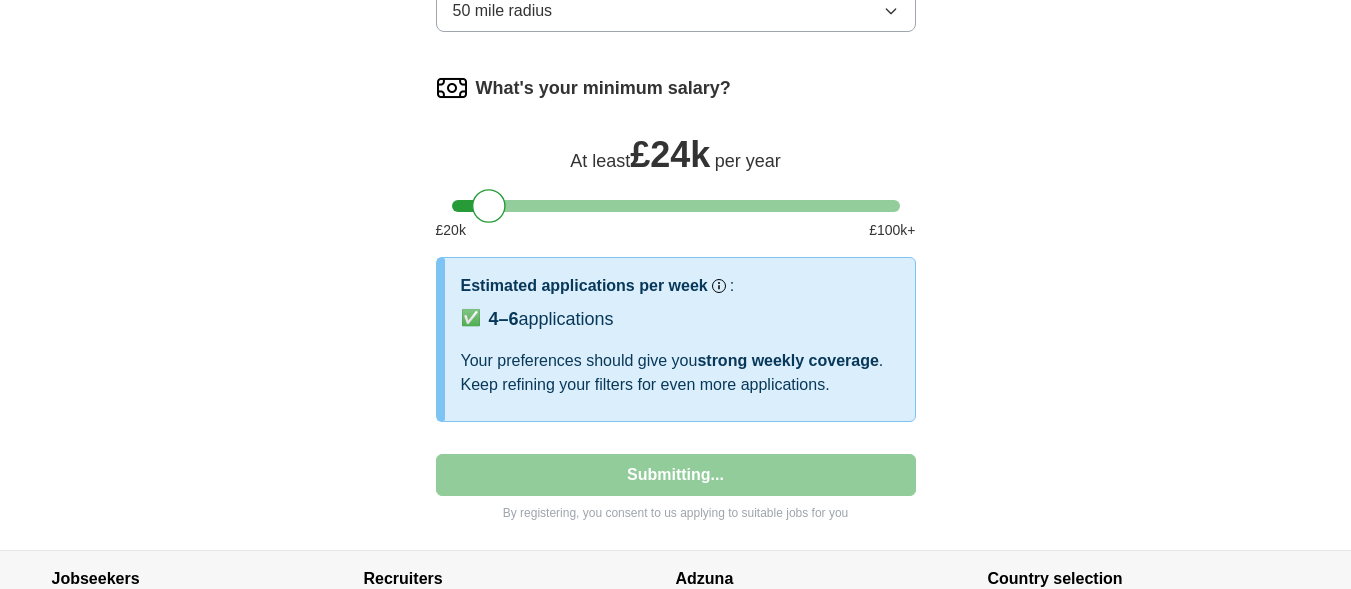 select on "**" 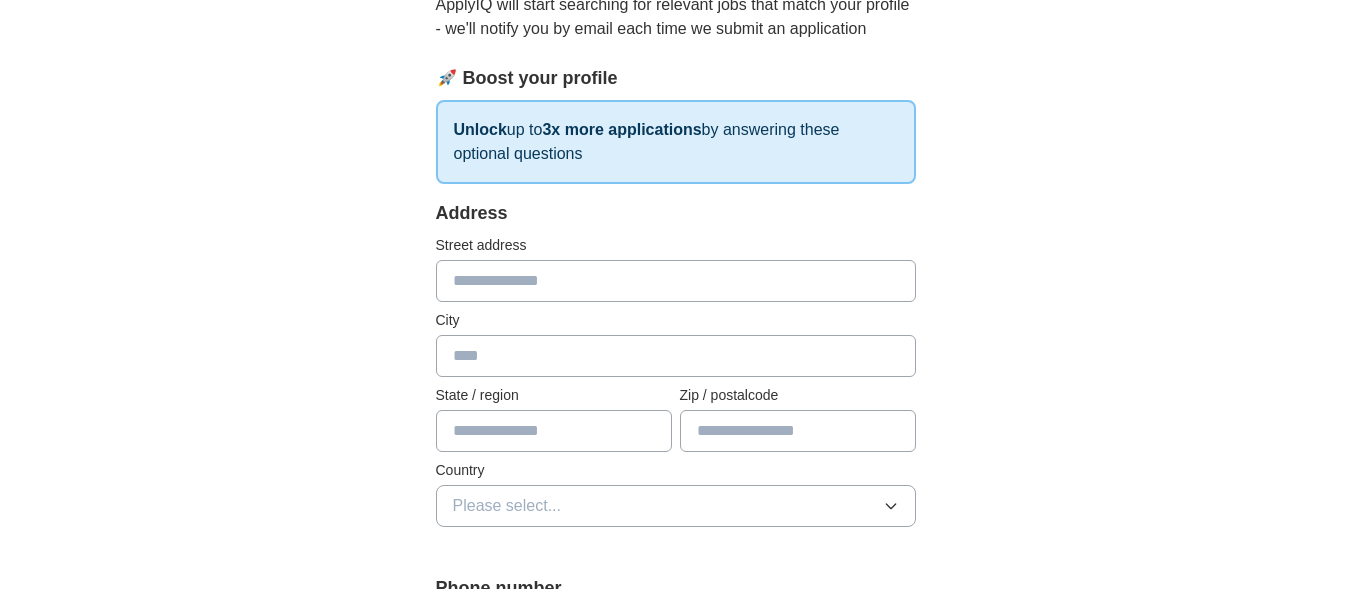 scroll, scrollTop: 200, scrollLeft: 0, axis: vertical 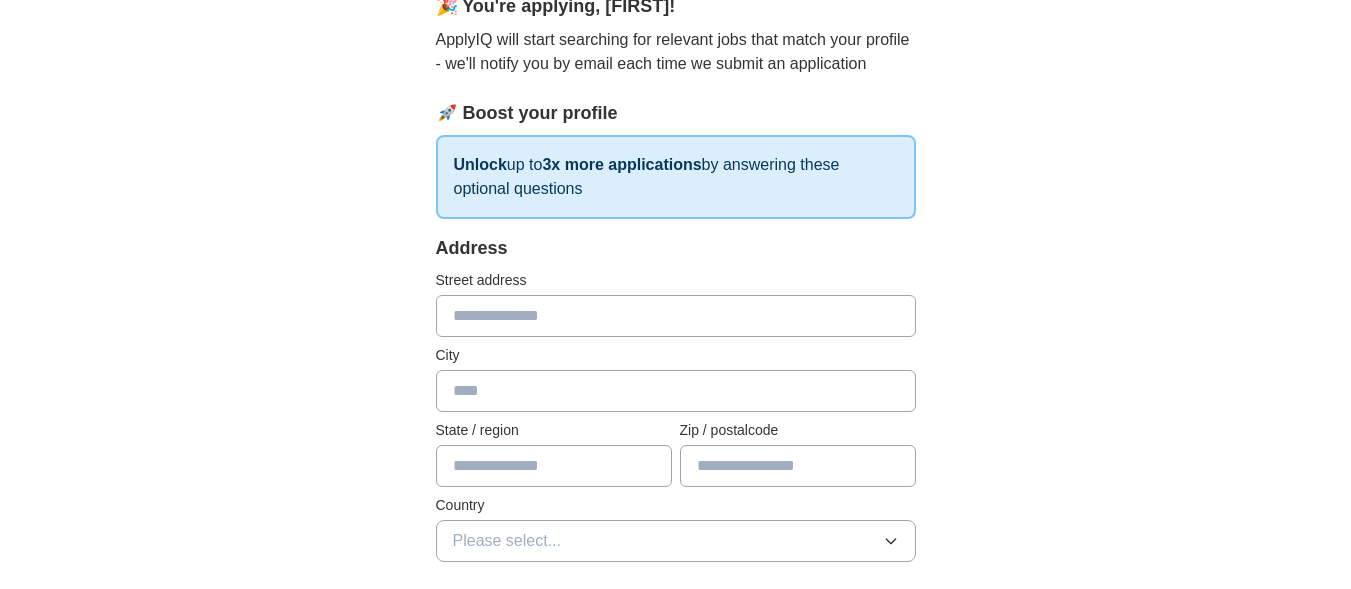 click at bounding box center (676, 316) 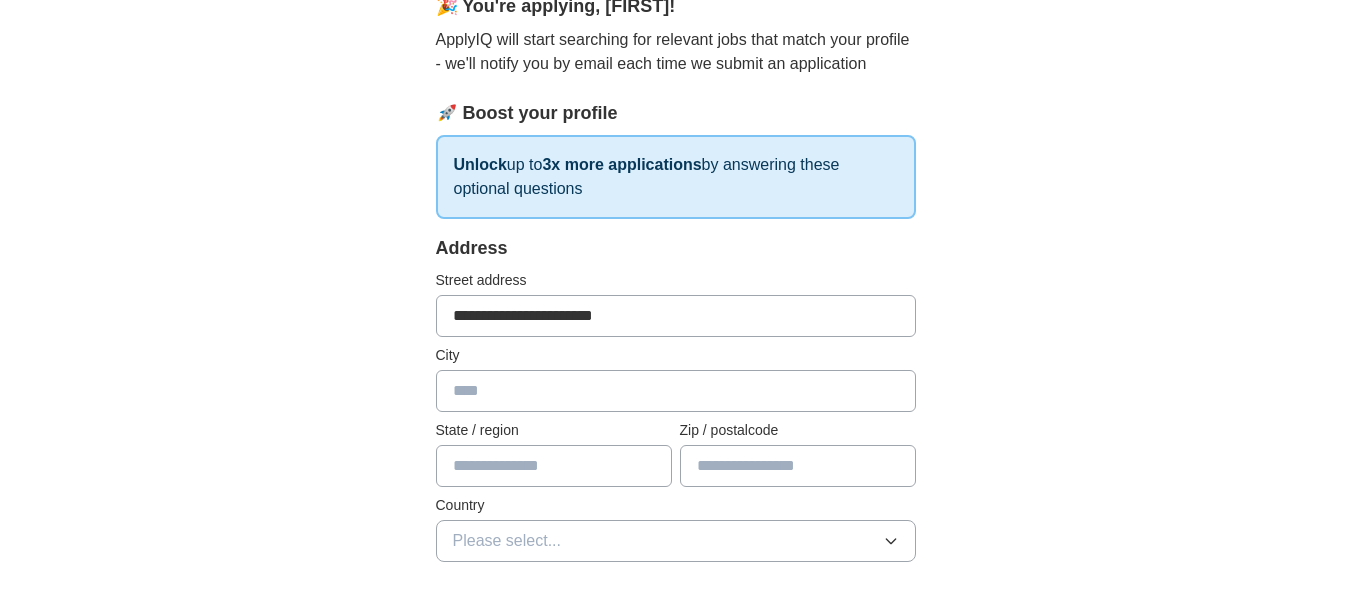 type on "*********" 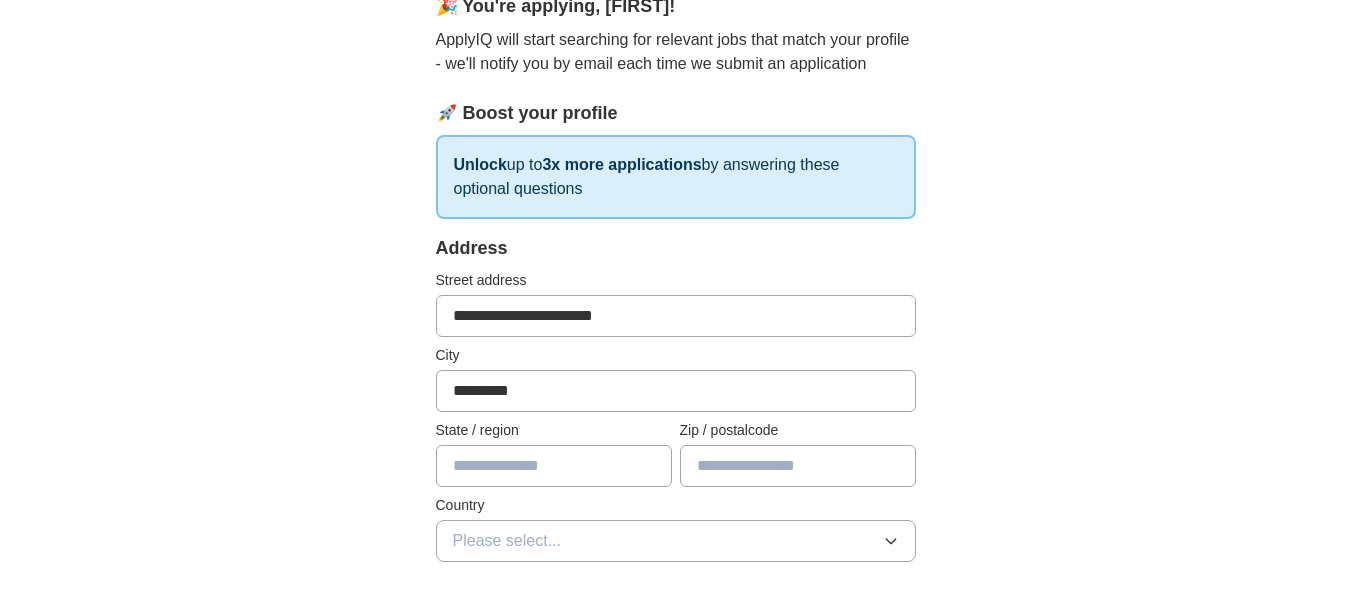 type on "*******" 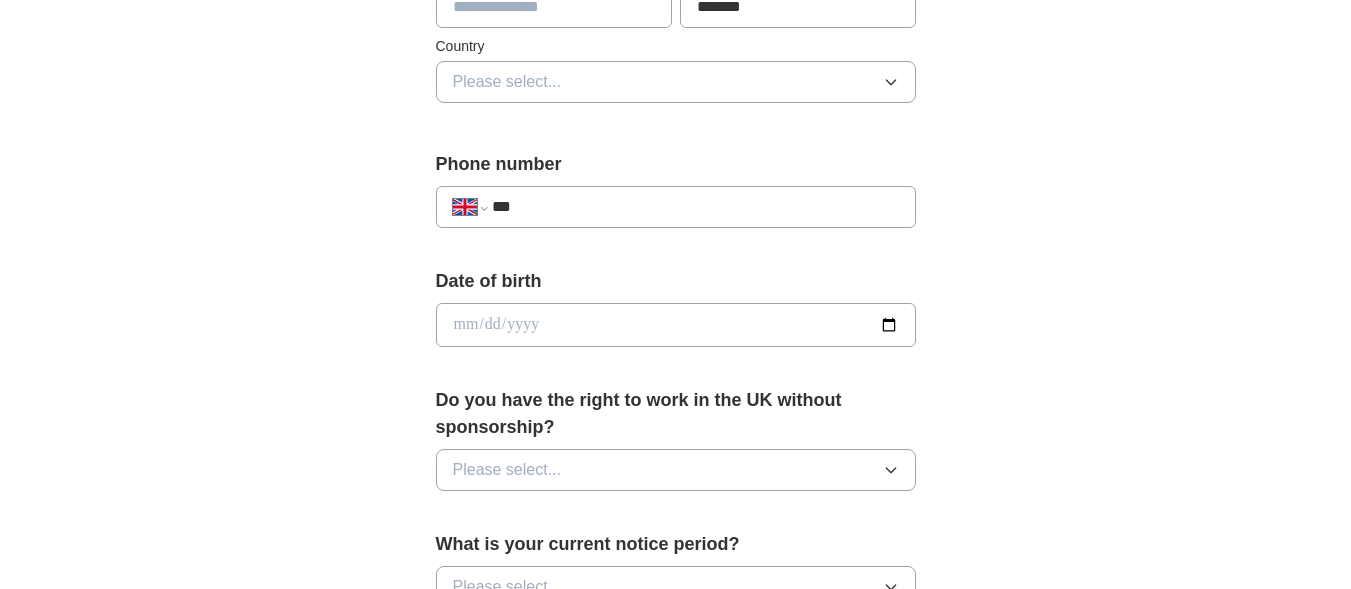 scroll, scrollTop: 700, scrollLeft: 0, axis: vertical 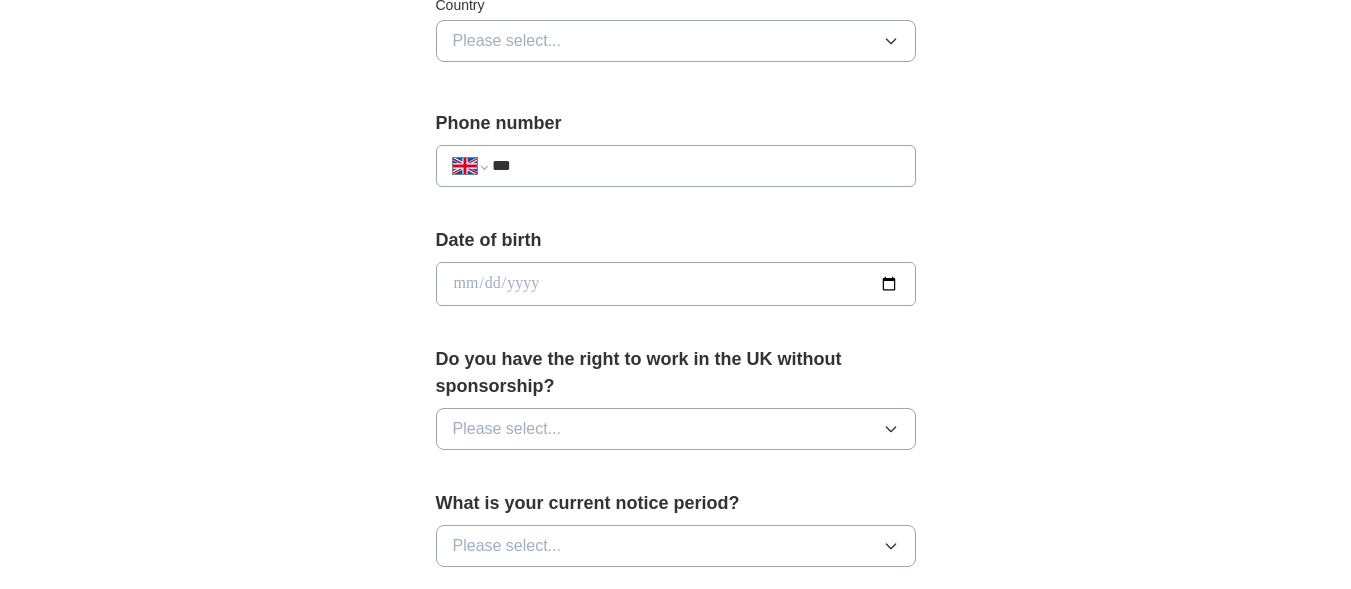 click on "**********" at bounding box center [676, 166] 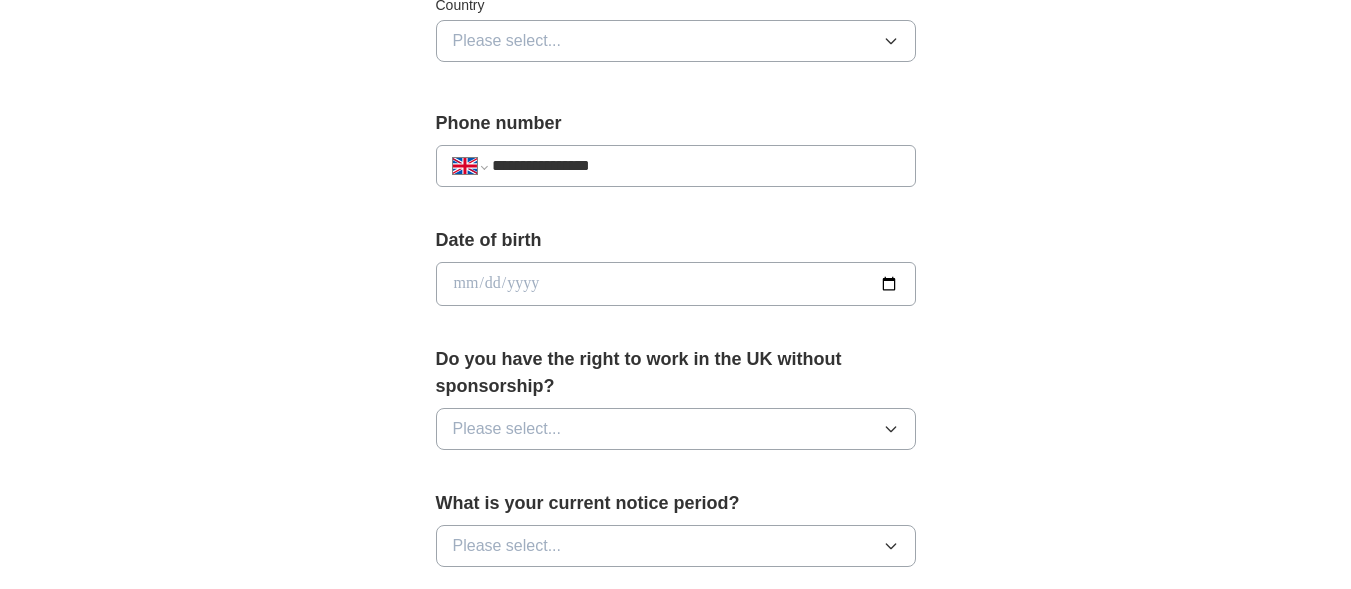 type on "**********" 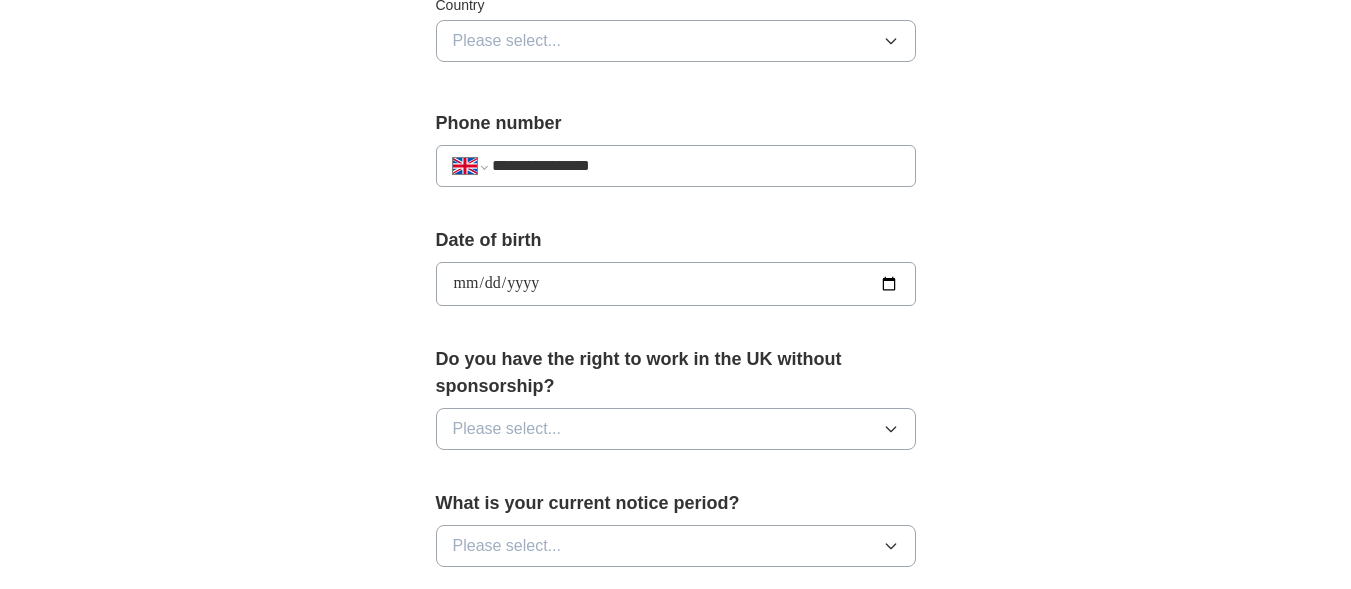 click on "**********" at bounding box center [676, 284] 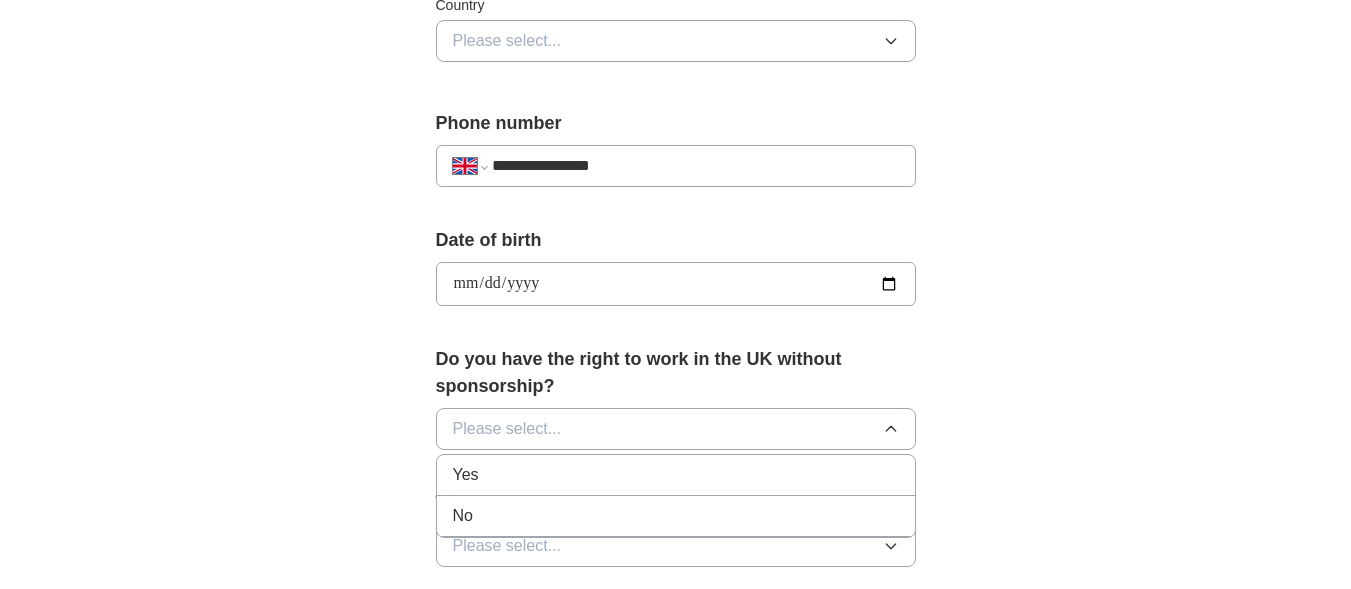 click on "Yes" at bounding box center [676, 475] 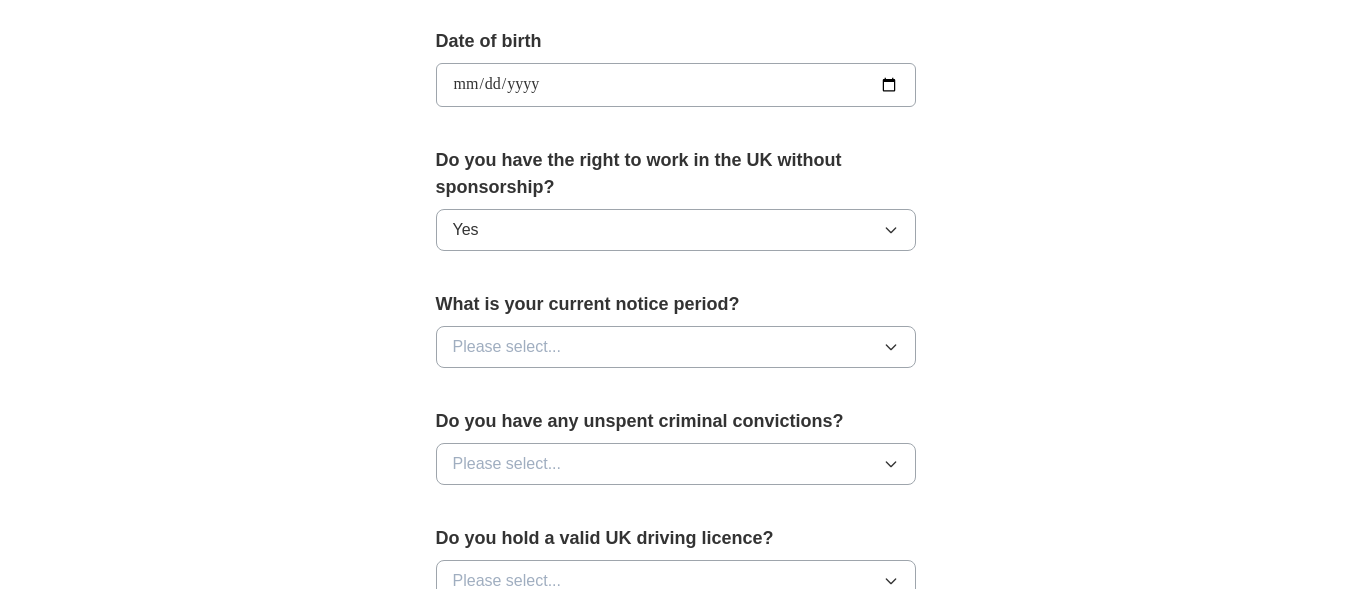 scroll, scrollTop: 900, scrollLeft: 0, axis: vertical 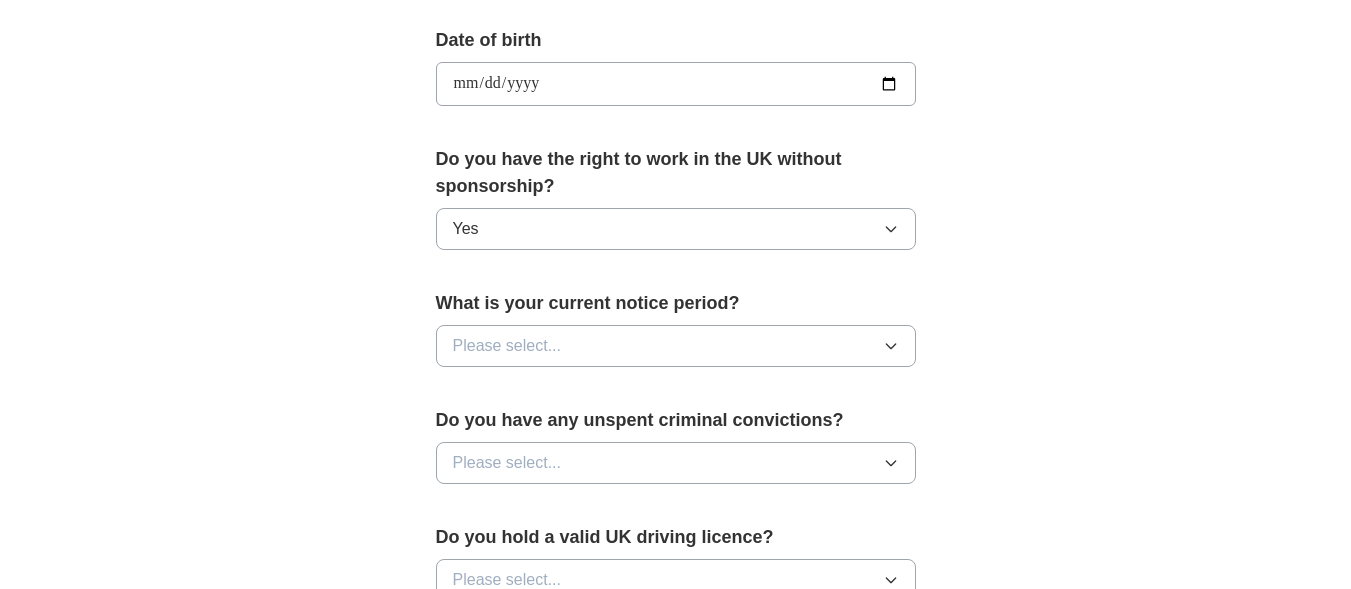 click on "Please select..." at bounding box center [676, 346] 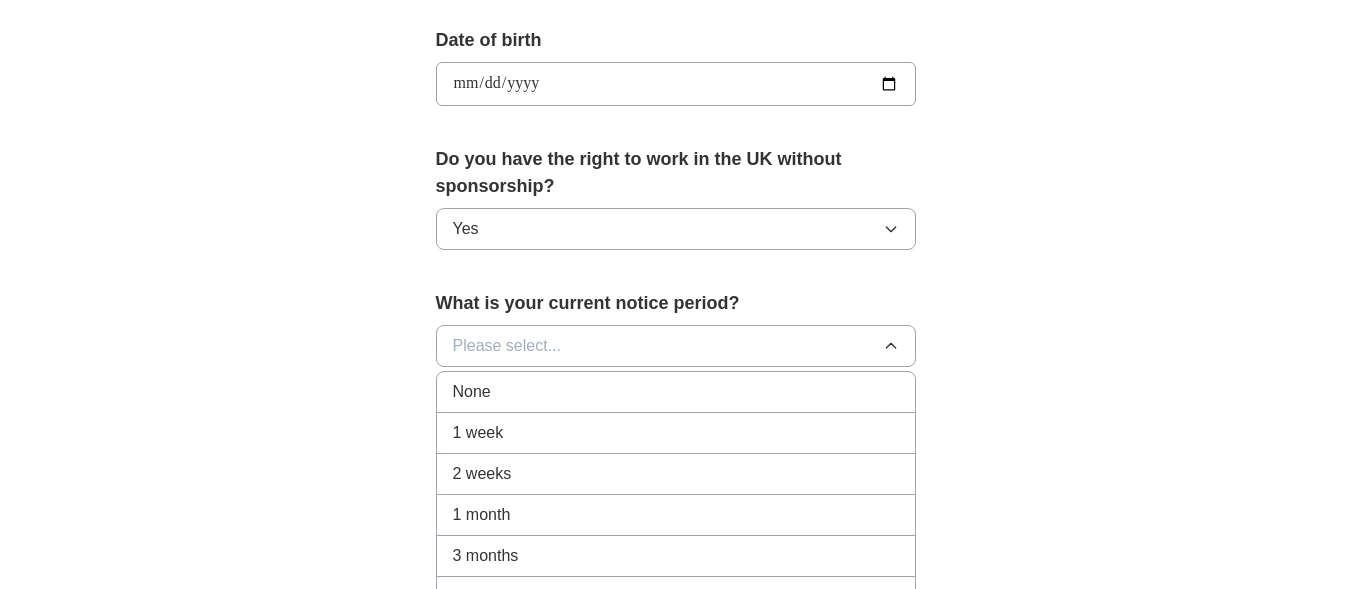 click on "2 weeks" at bounding box center [482, 474] 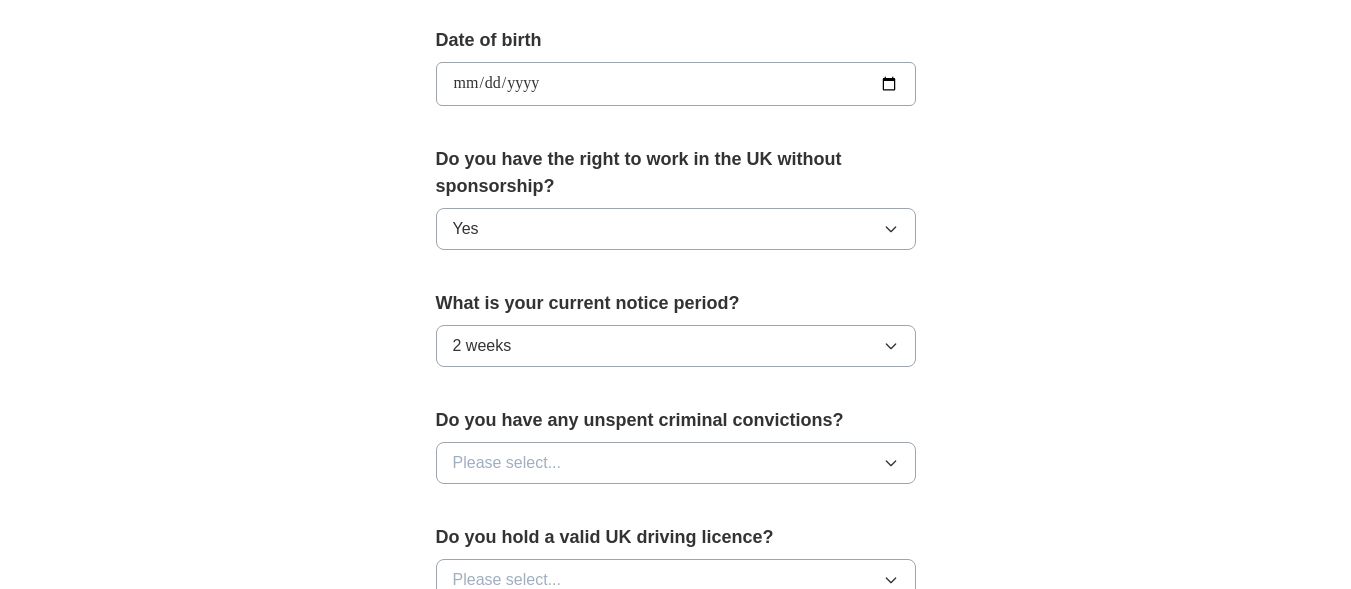 click on "**********" at bounding box center [676, 114] 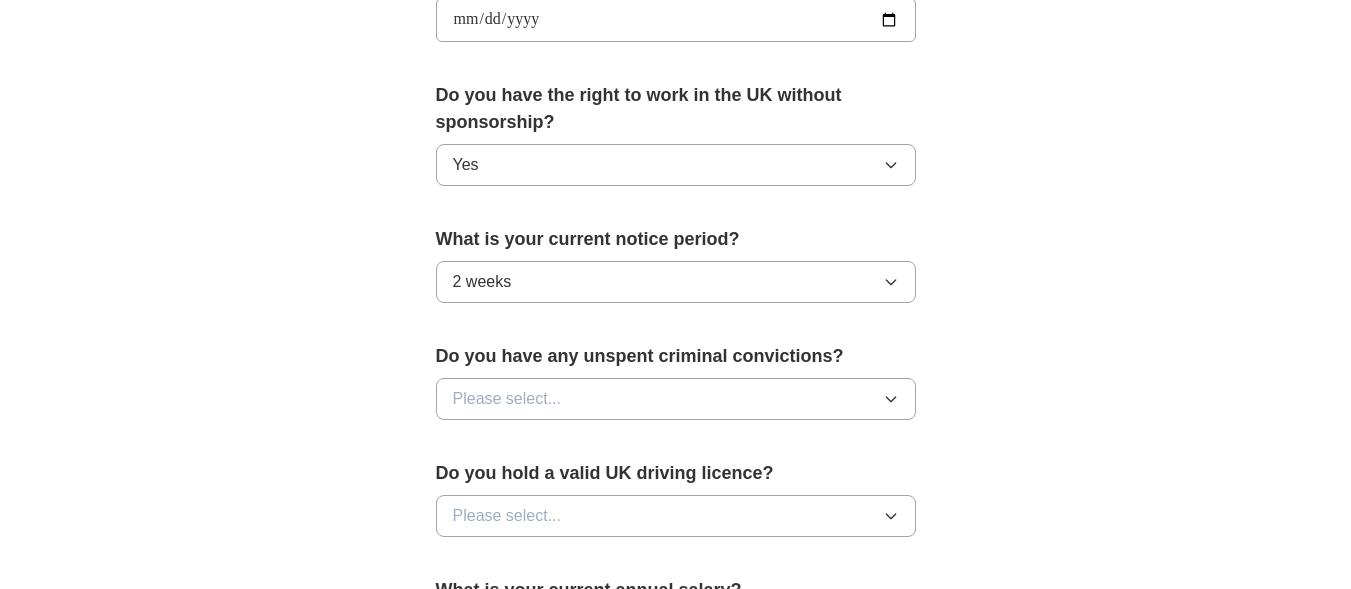 scroll, scrollTop: 1000, scrollLeft: 0, axis: vertical 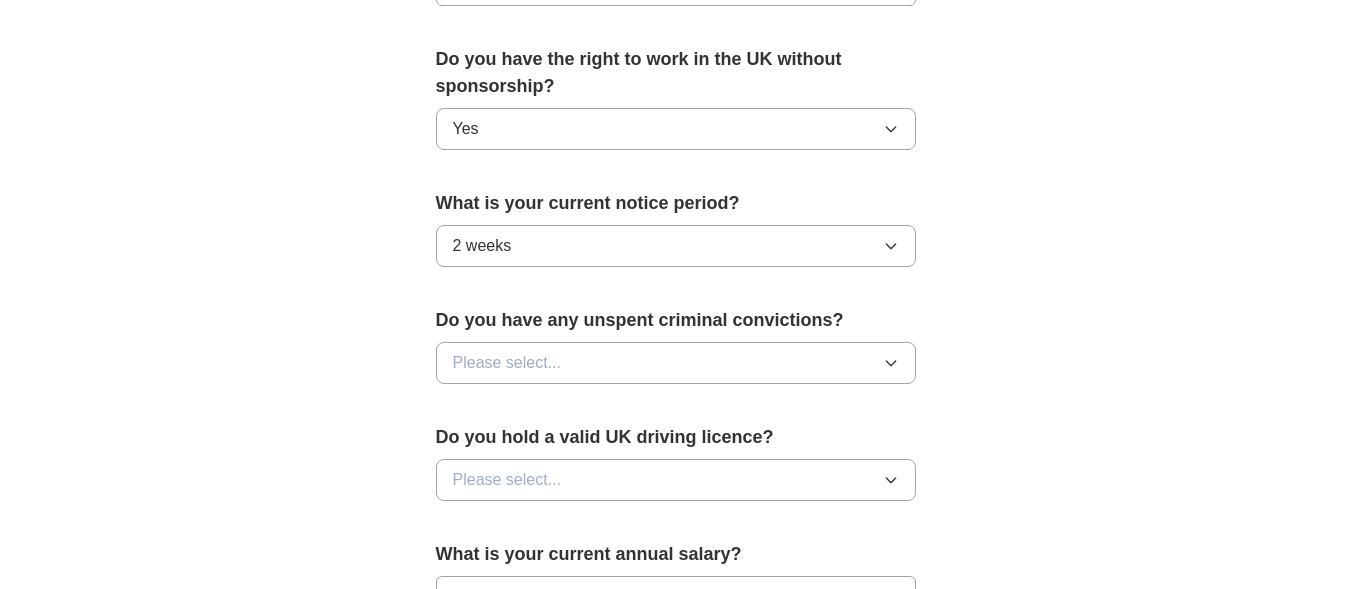 click on "Please select..." at bounding box center (507, 363) 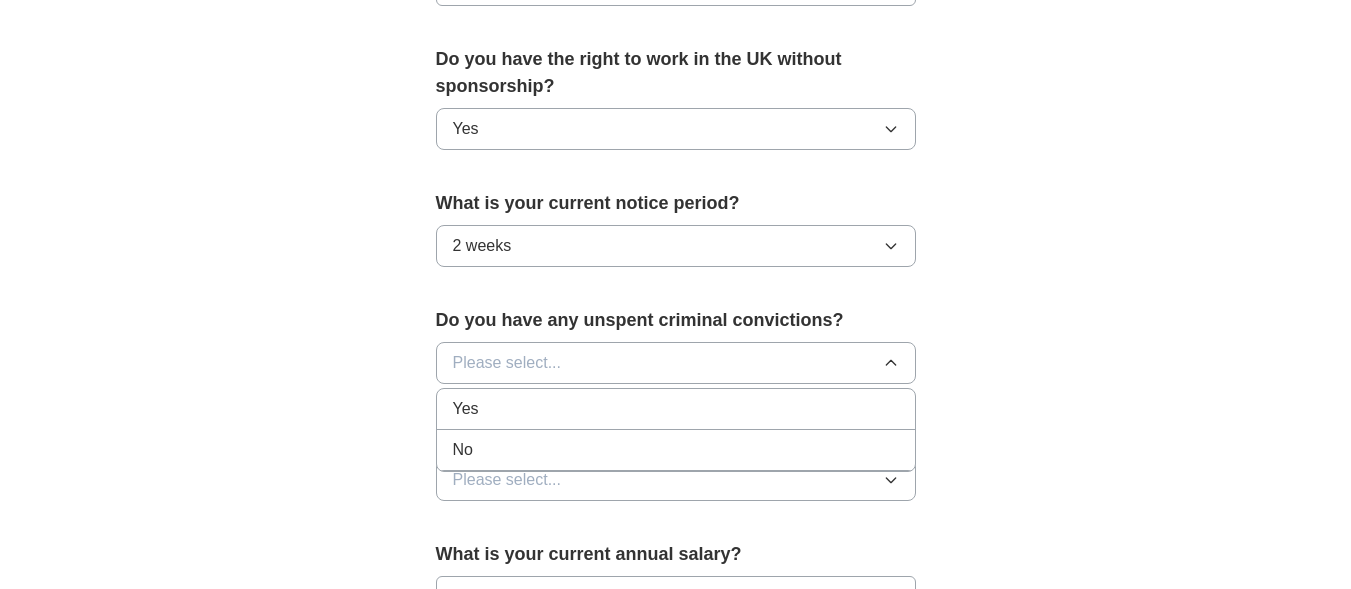 click on "No" at bounding box center [676, 450] 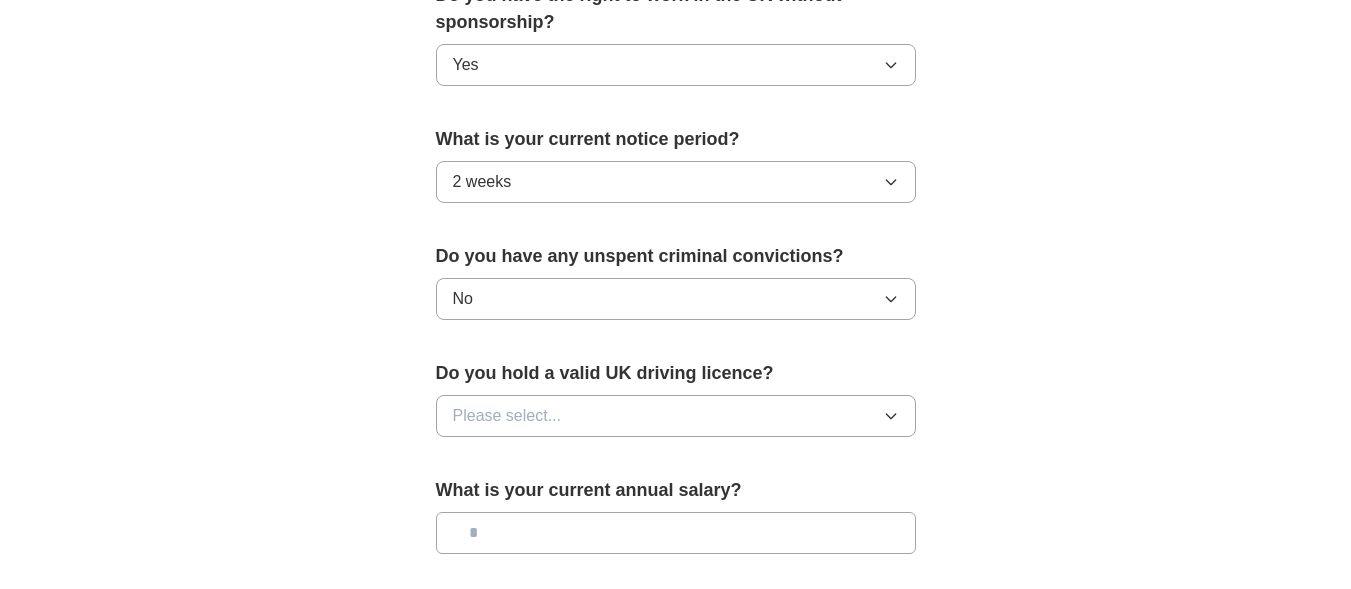 scroll, scrollTop: 1200, scrollLeft: 0, axis: vertical 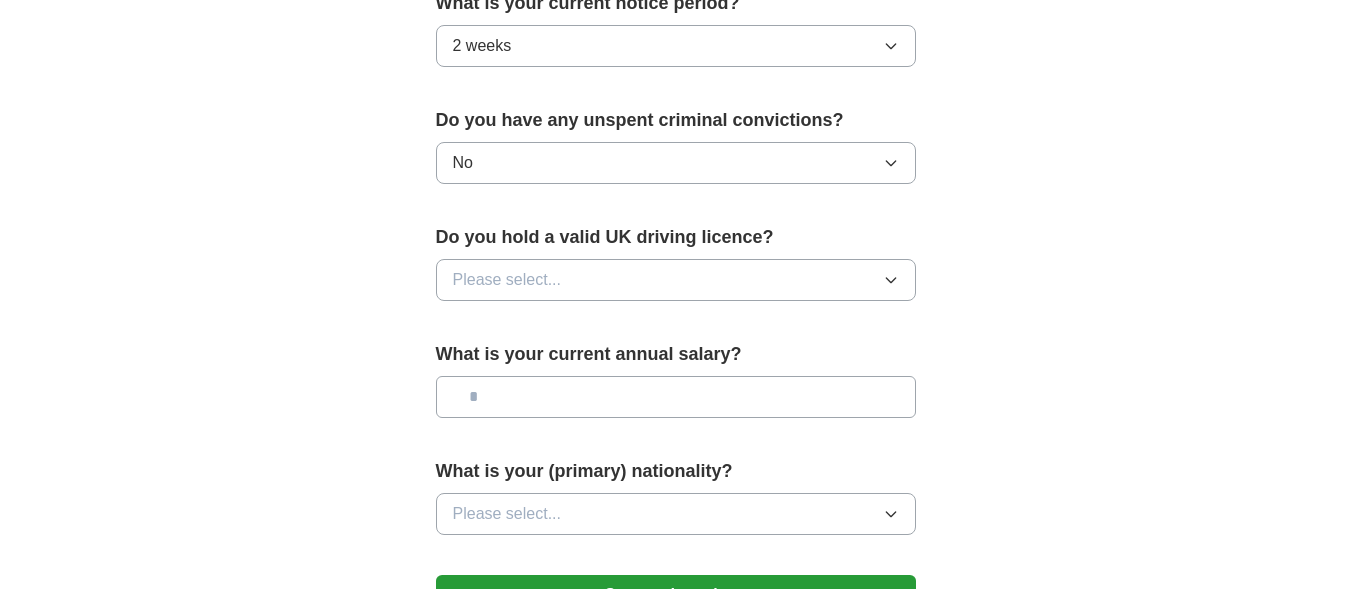 click on "Please select..." at bounding box center [507, 280] 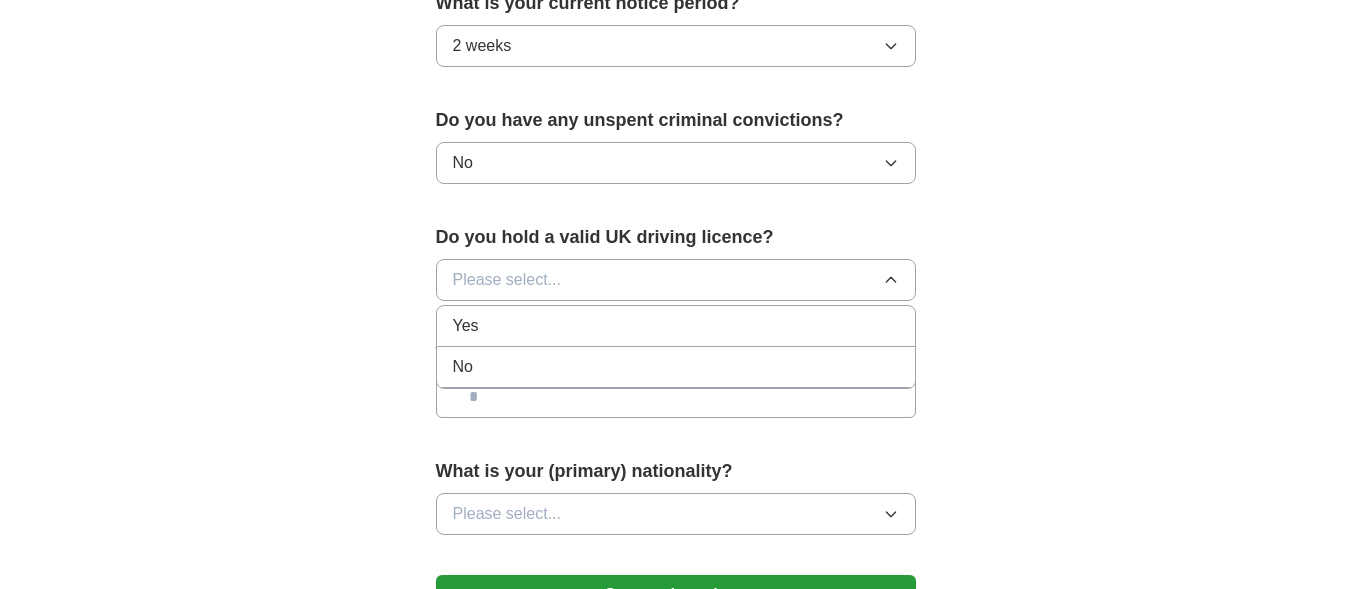 click on "Yes" at bounding box center [676, 326] 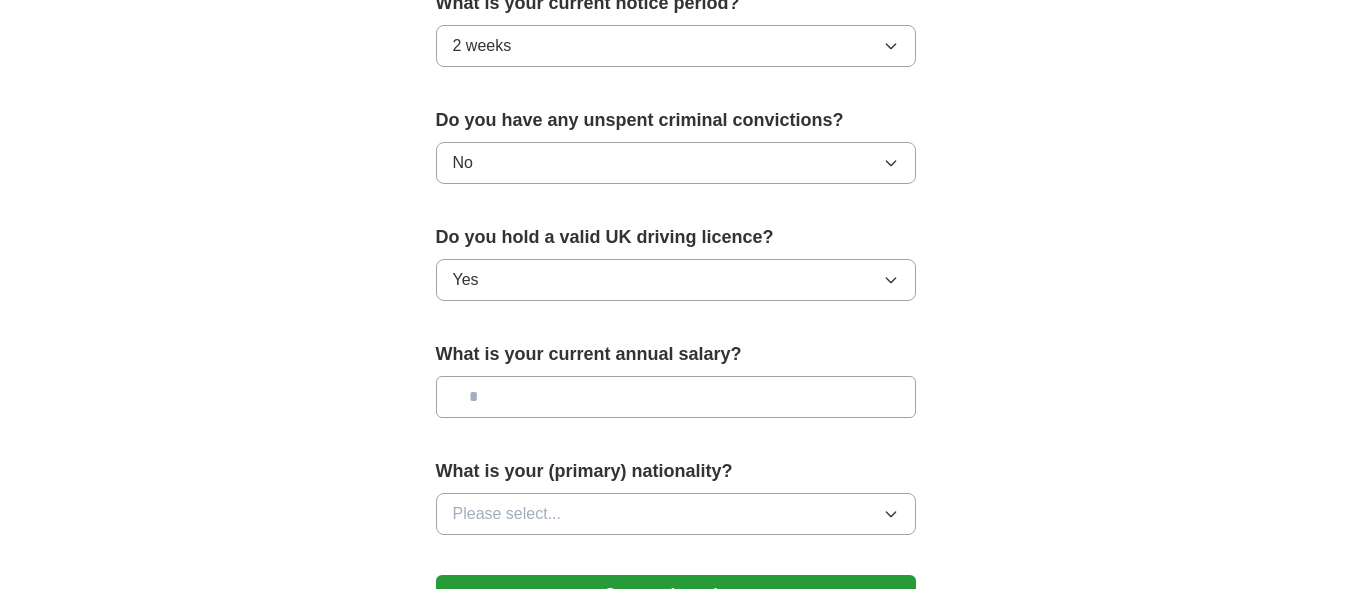 click at bounding box center [676, 397] 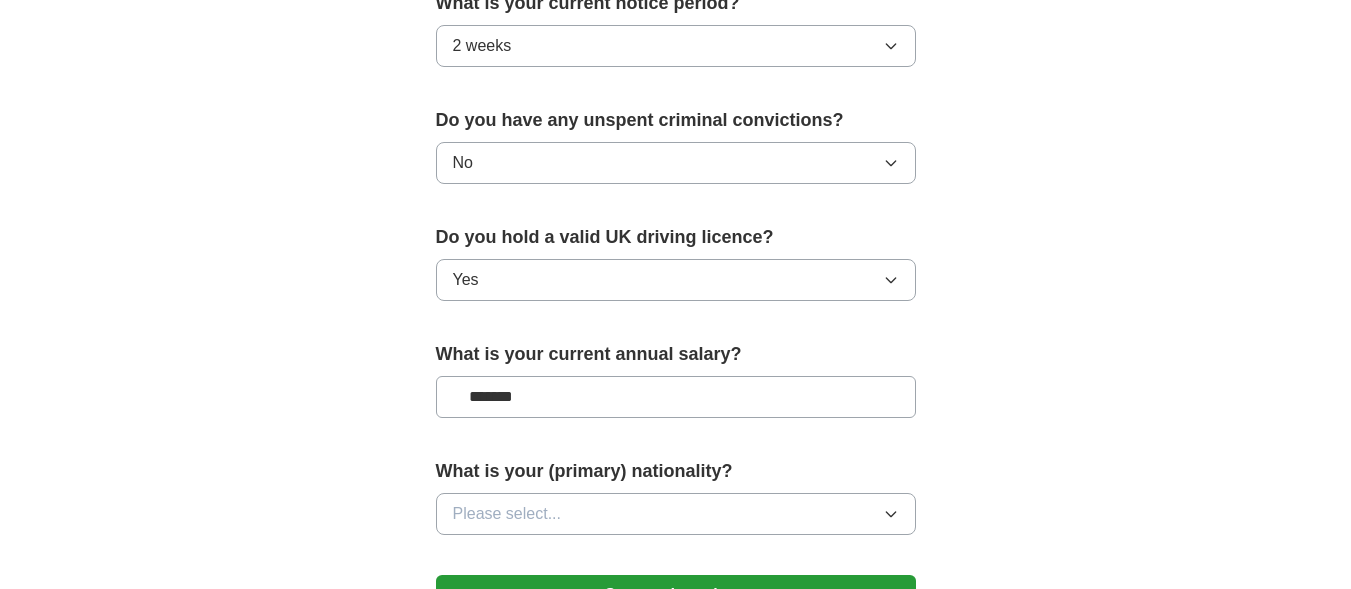type on "*******" 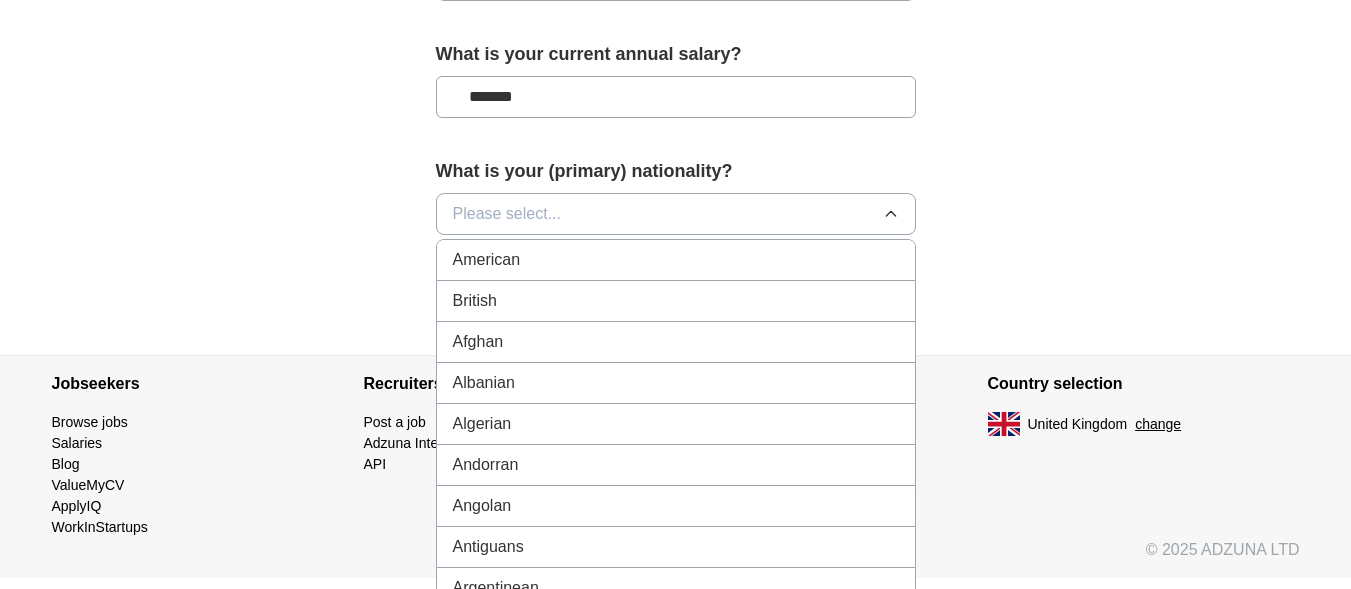click on "British" at bounding box center (676, 301) 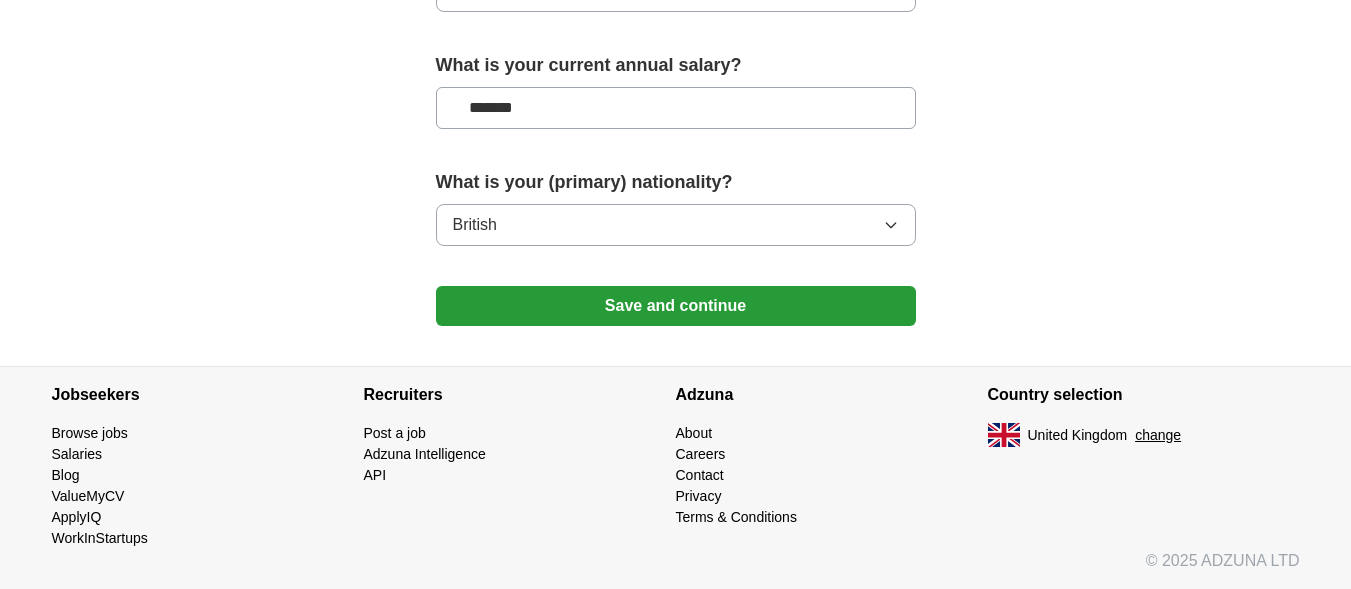 scroll, scrollTop: 1489, scrollLeft: 0, axis: vertical 